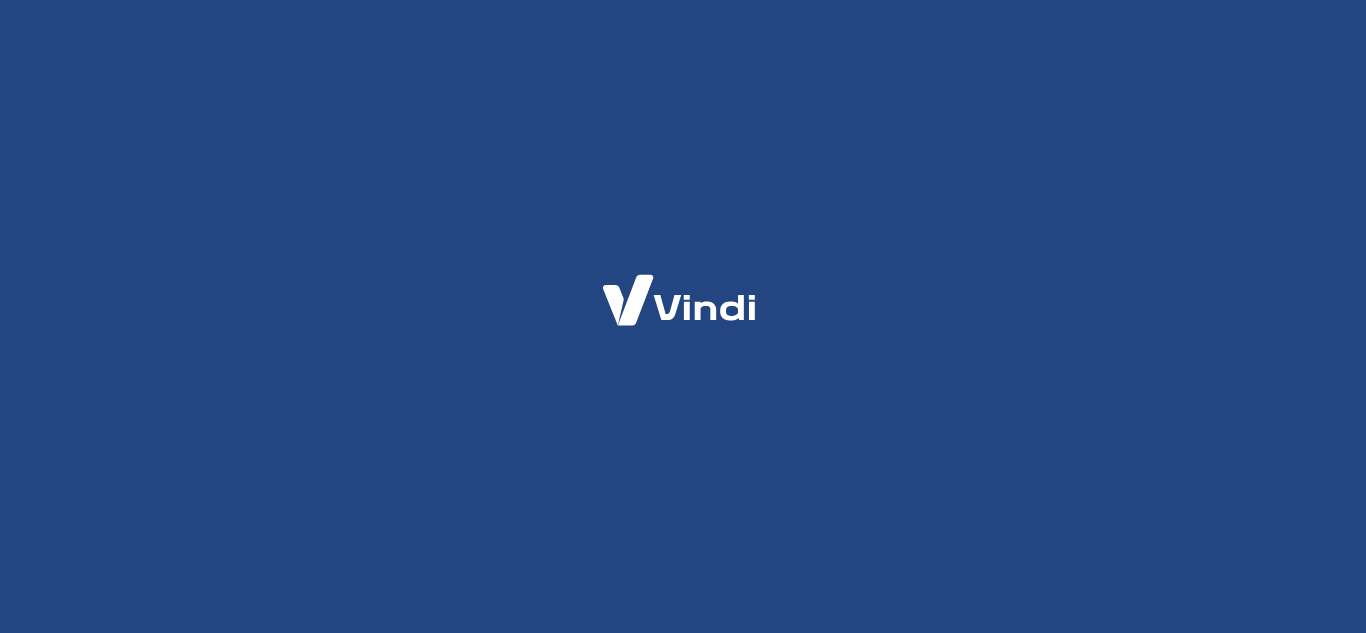 scroll, scrollTop: 0, scrollLeft: 0, axis: both 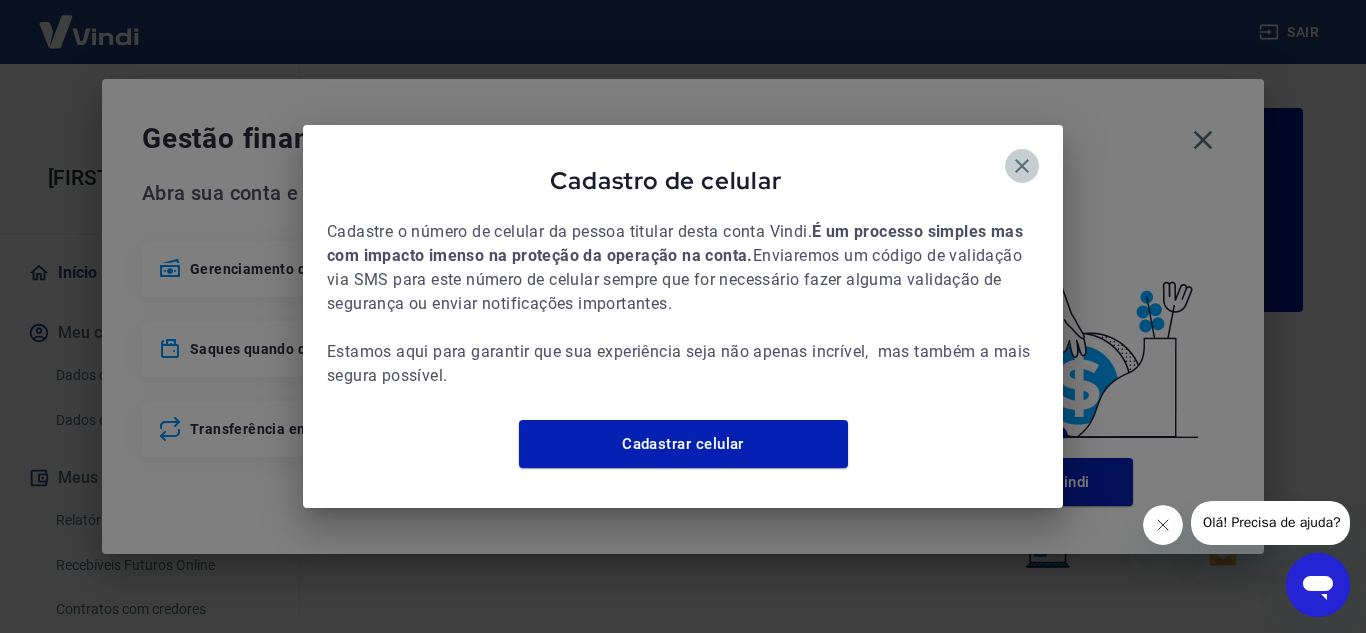click 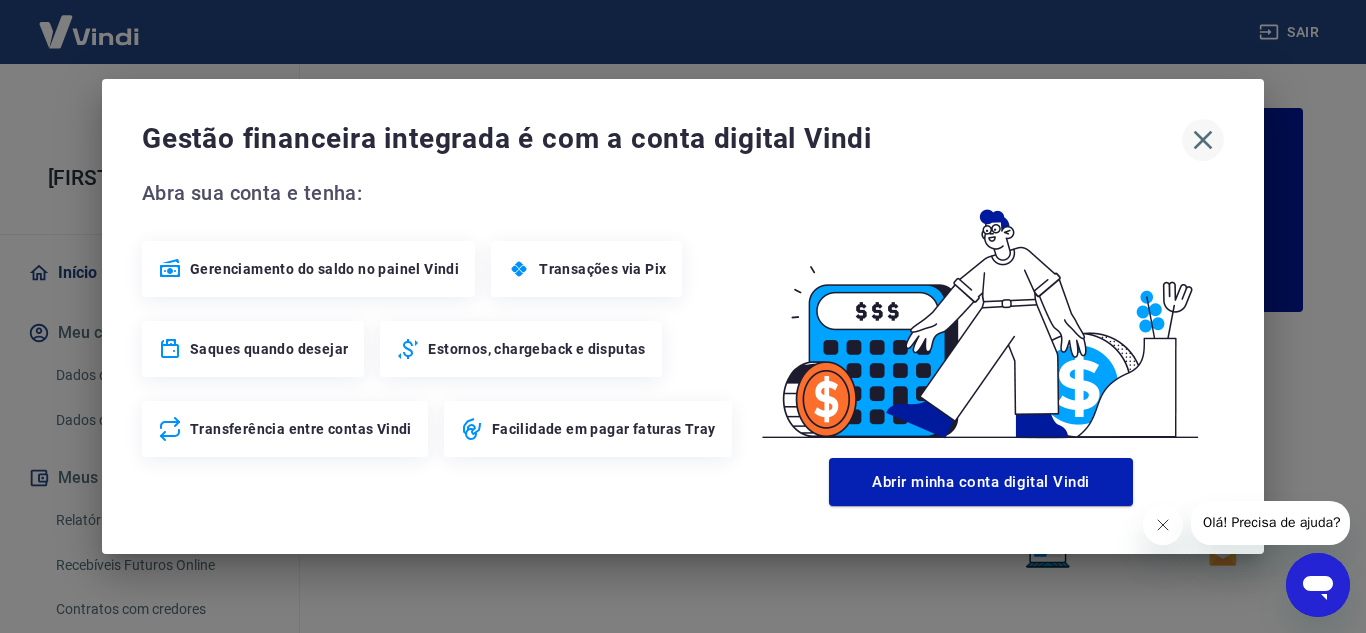 click 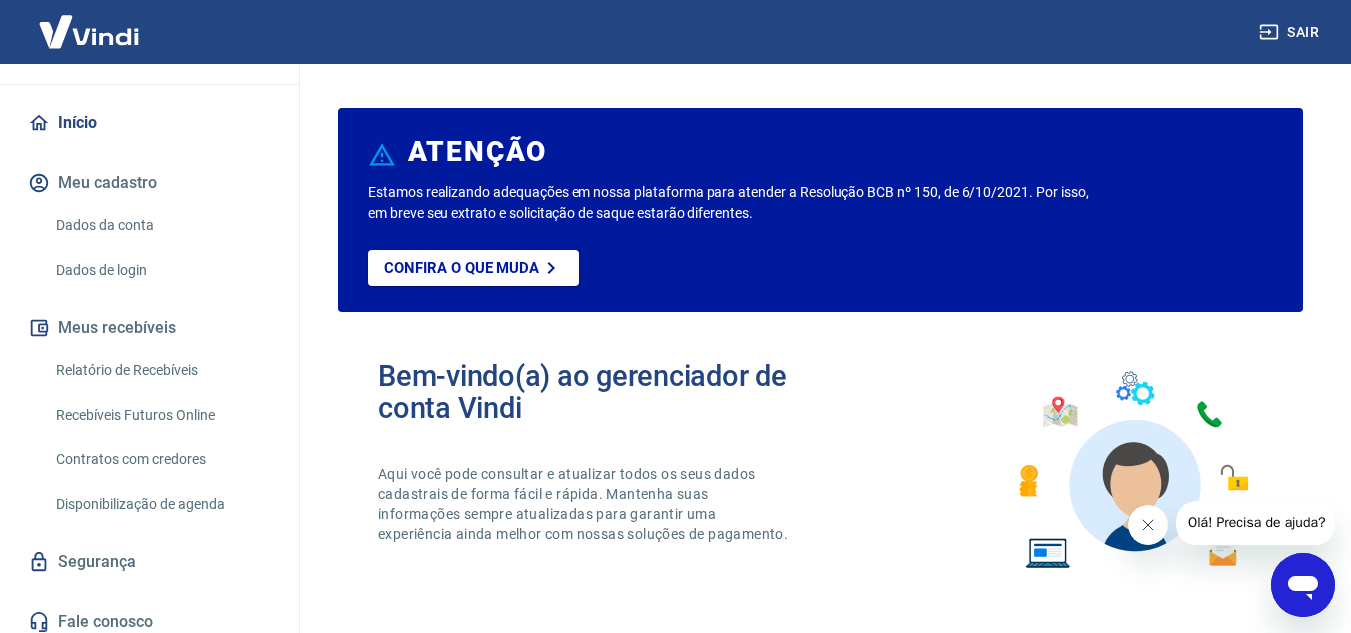 scroll, scrollTop: 151, scrollLeft: 0, axis: vertical 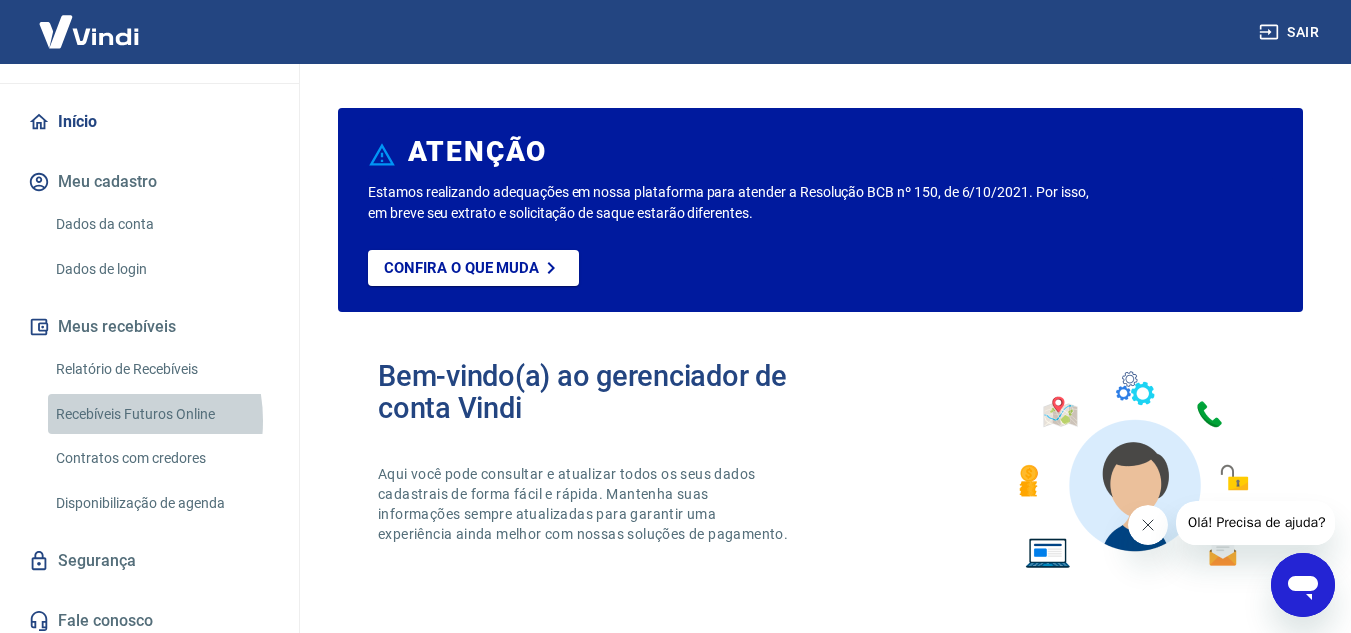 click on "Recebíveis Futuros Online" at bounding box center (161, 414) 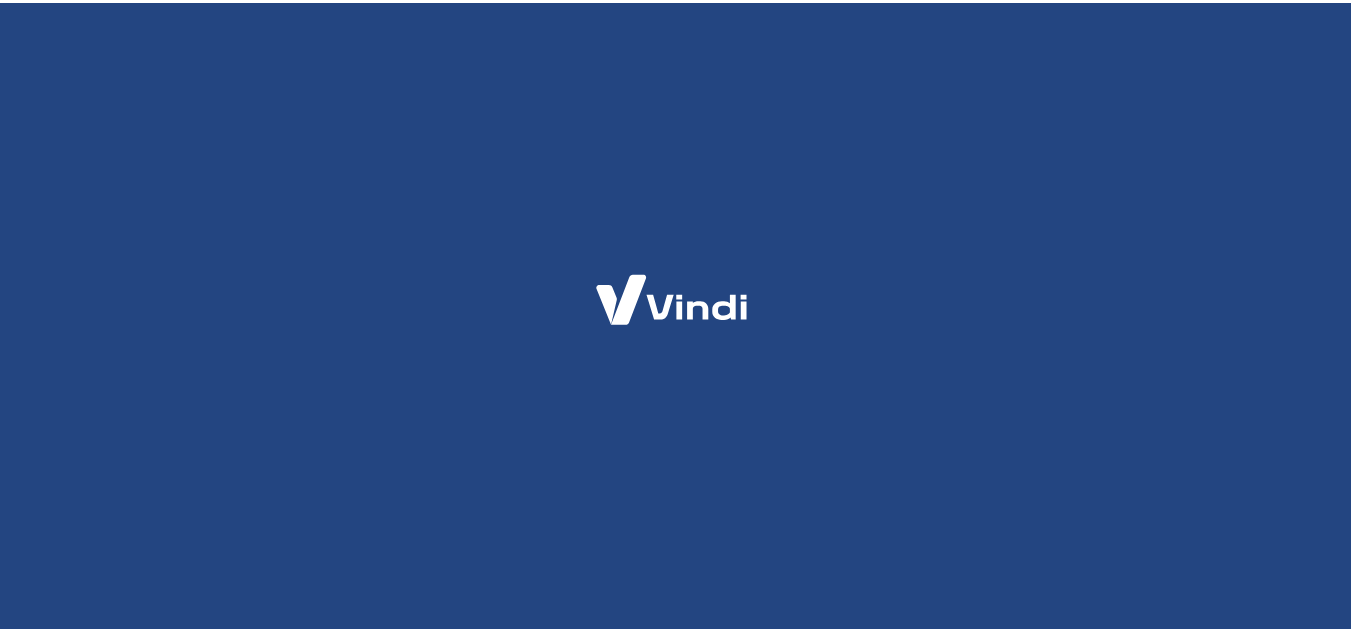 scroll, scrollTop: 0, scrollLeft: 0, axis: both 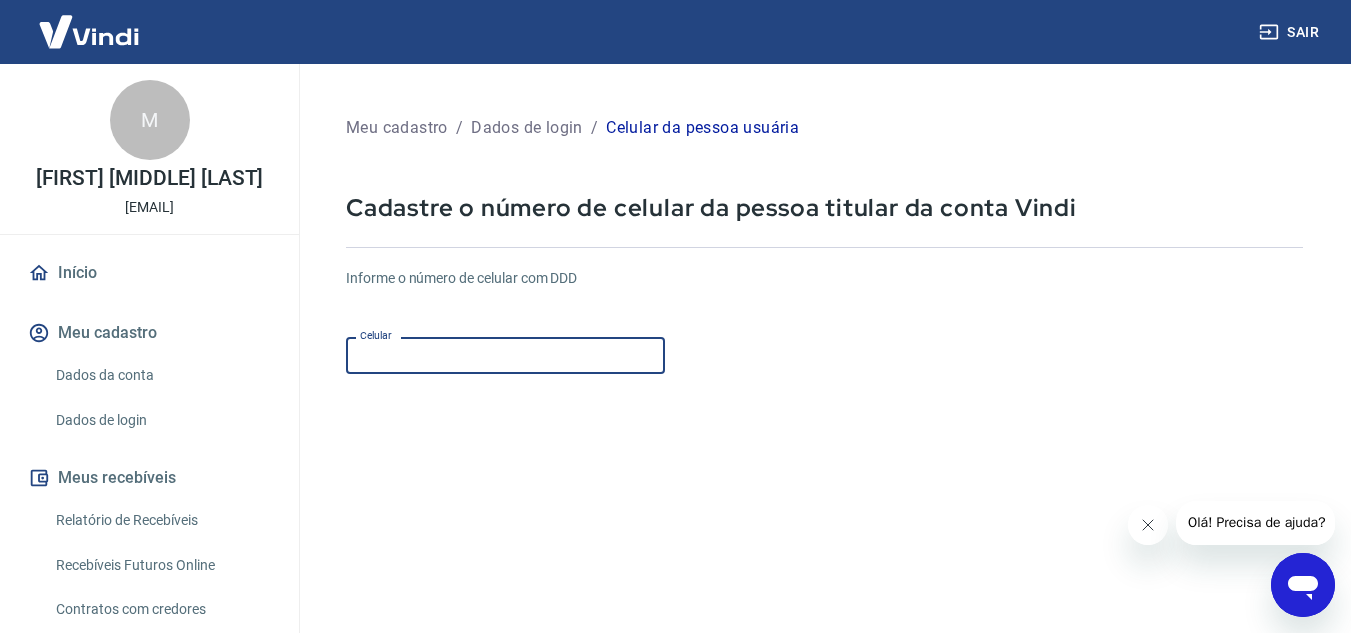 click on "Celular" at bounding box center (505, 355) 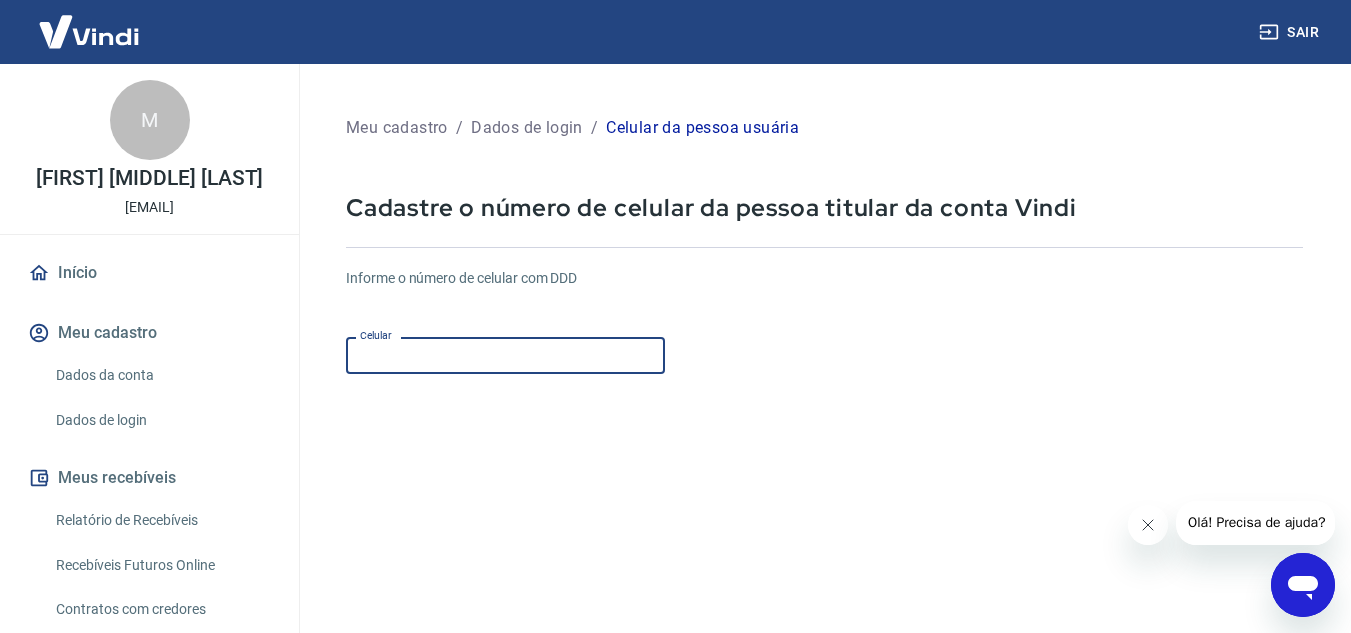 type on "(19) 99661-8784" 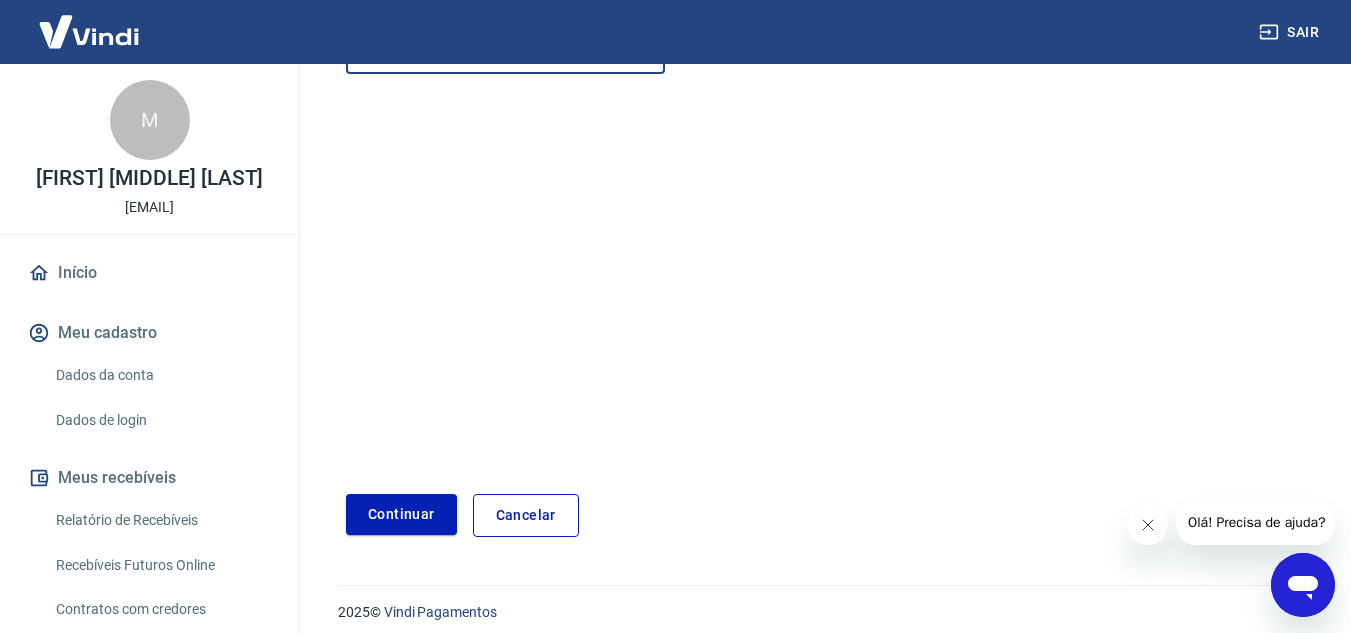 scroll, scrollTop: 314, scrollLeft: 0, axis: vertical 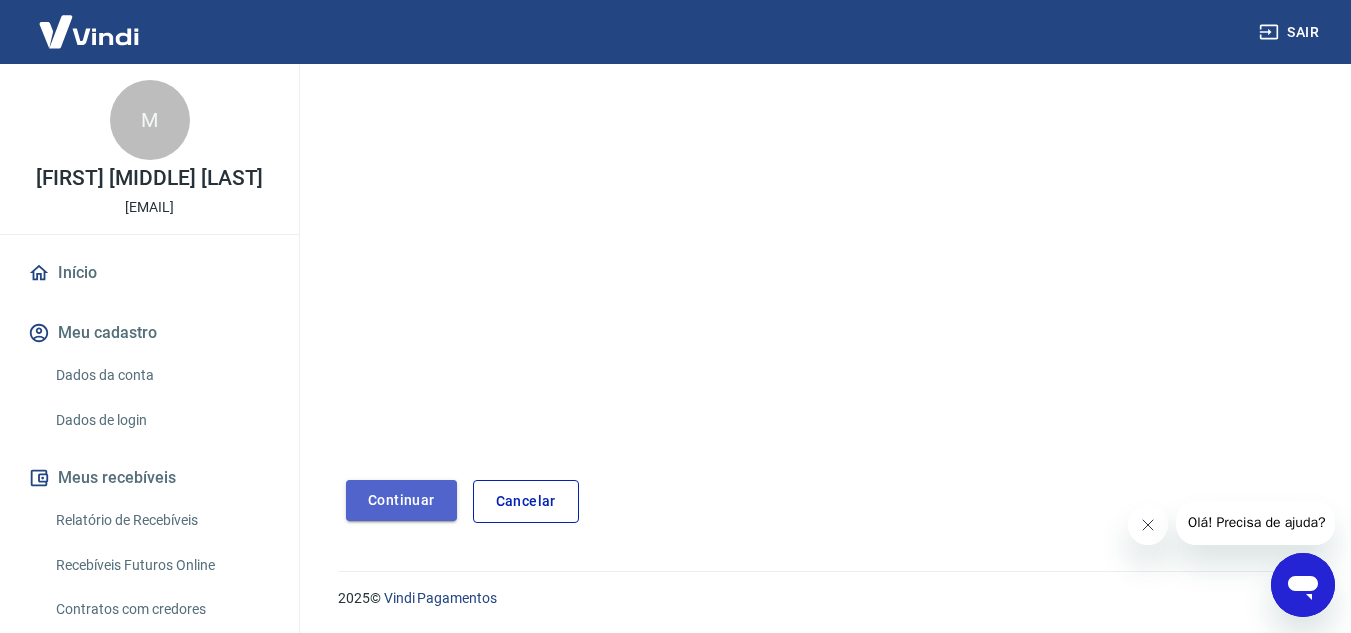 click on "Continuar" at bounding box center (401, 500) 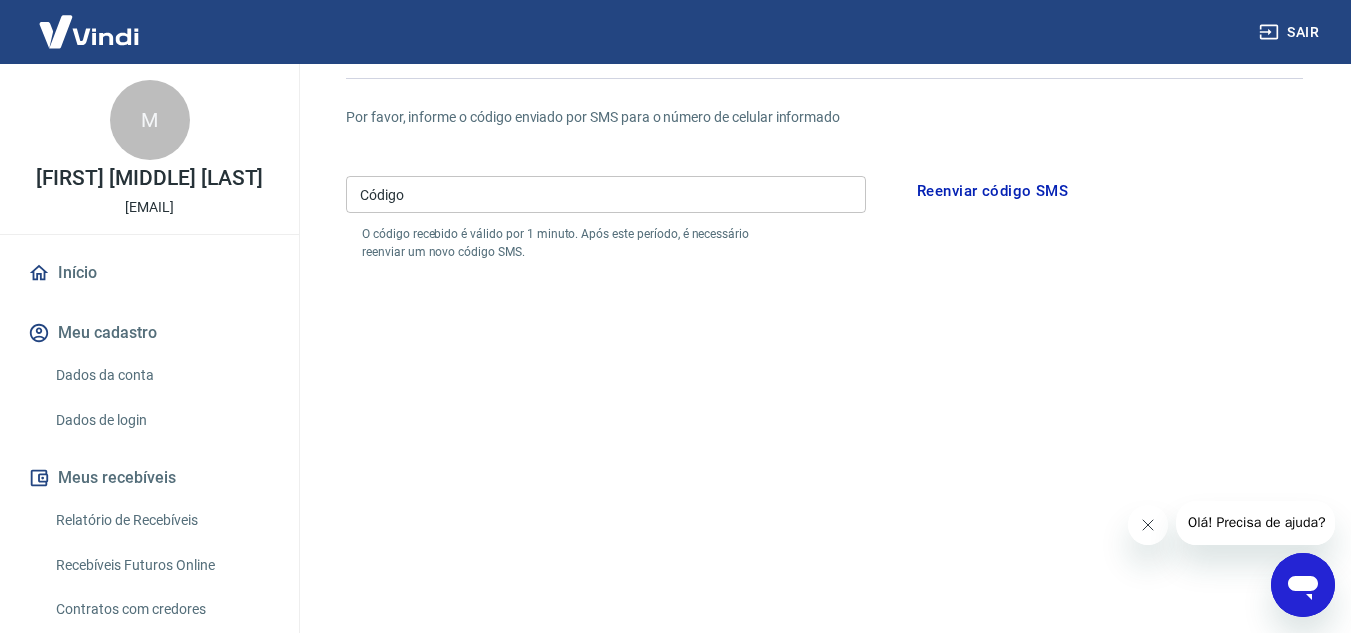 scroll, scrollTop: 174, scrollLeft: 0, axis: vertical 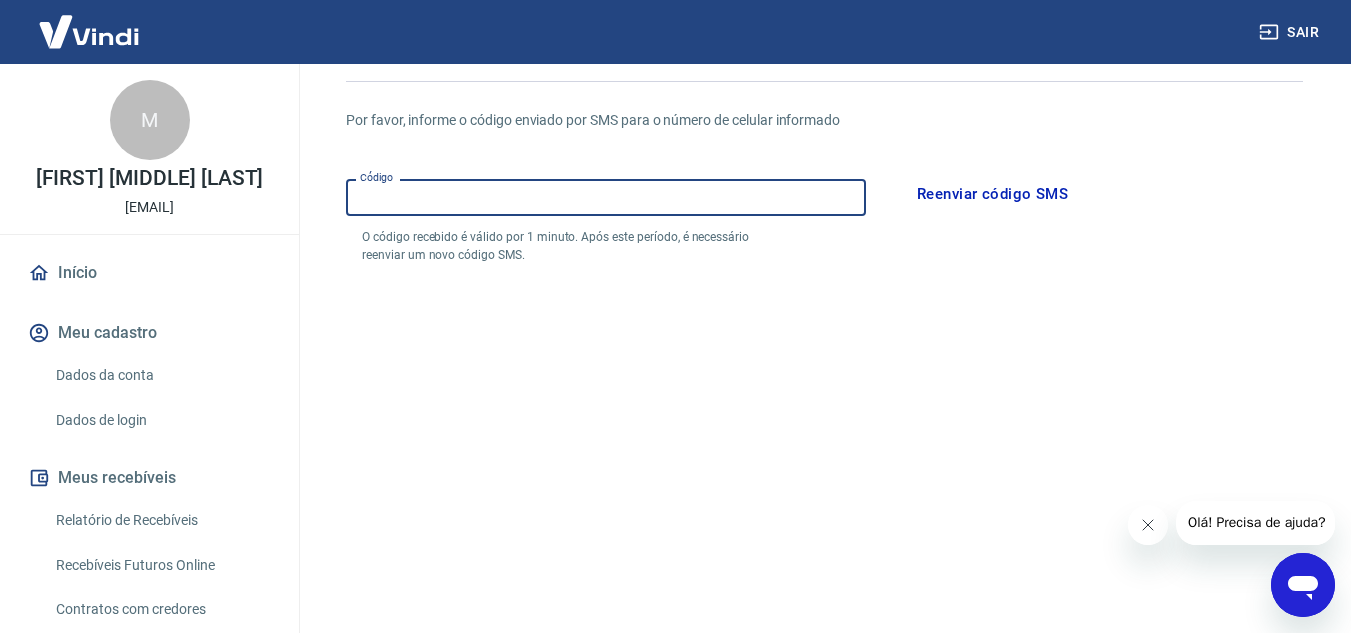 click on "Código" at bounding box center (606, 197) 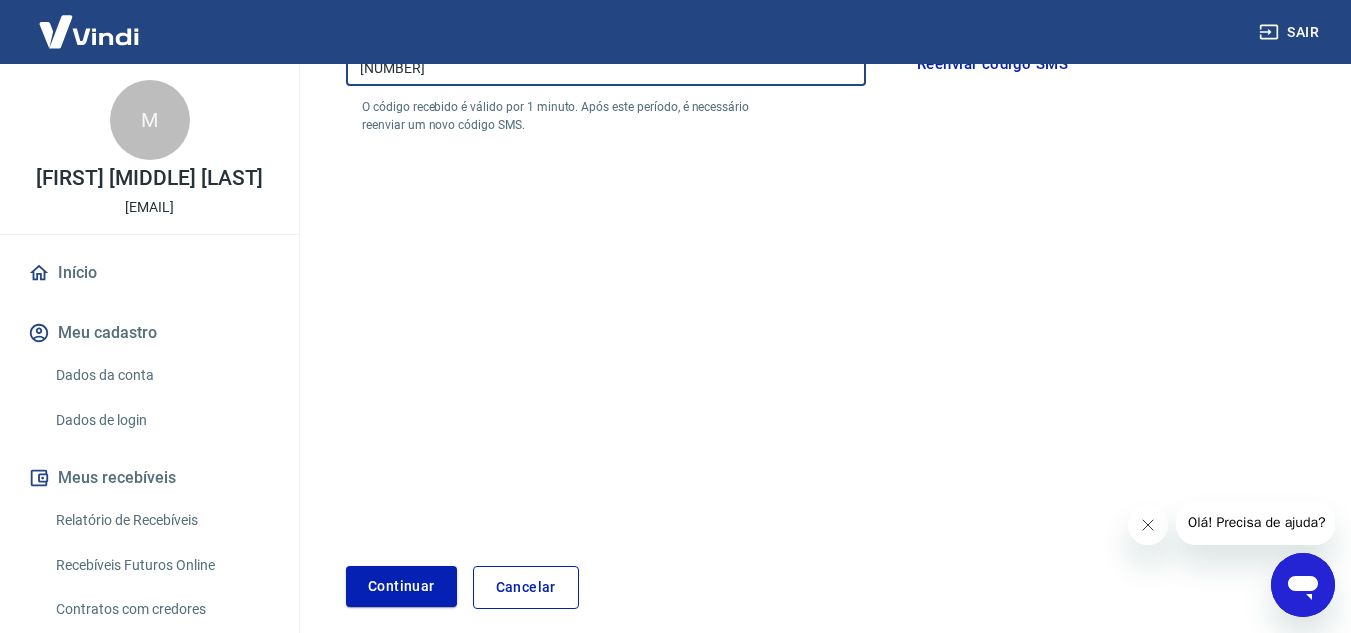 scroll, scrollTop: 390, scrollLeft: 0, axis: vertical 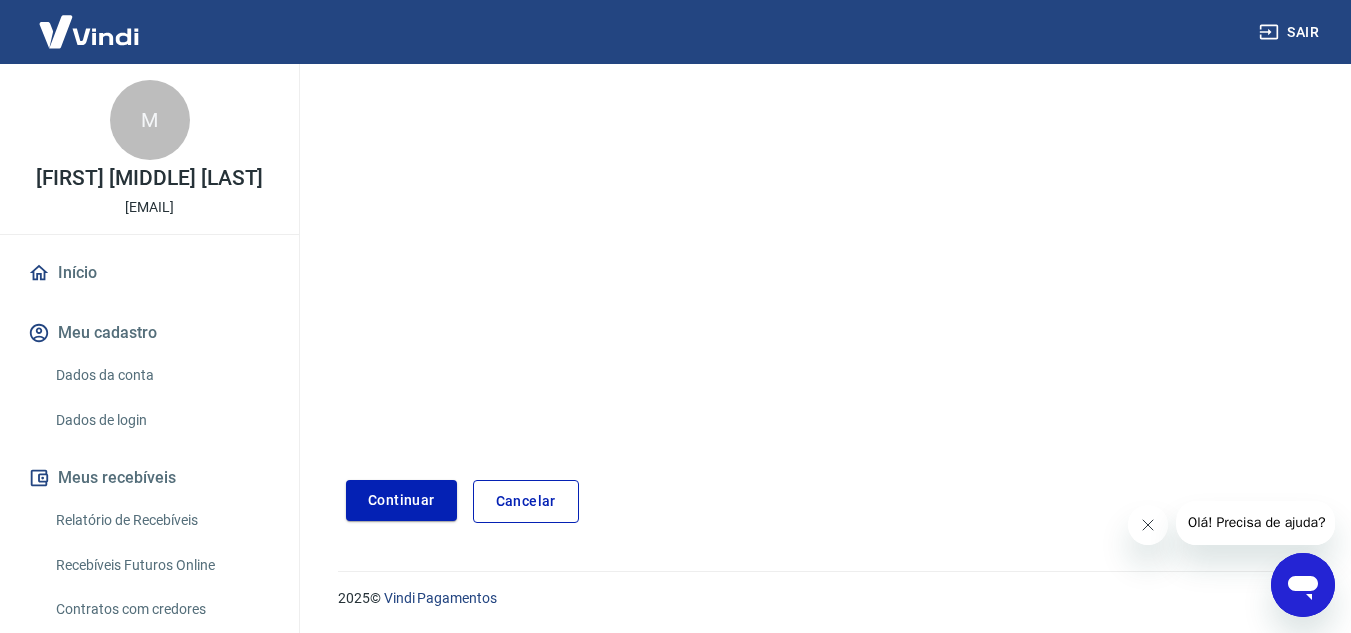 drag, startPoint x: 1358, startPoint y: 320, endPoint x: 91, endPoint y: 29, distance: 1299.9884 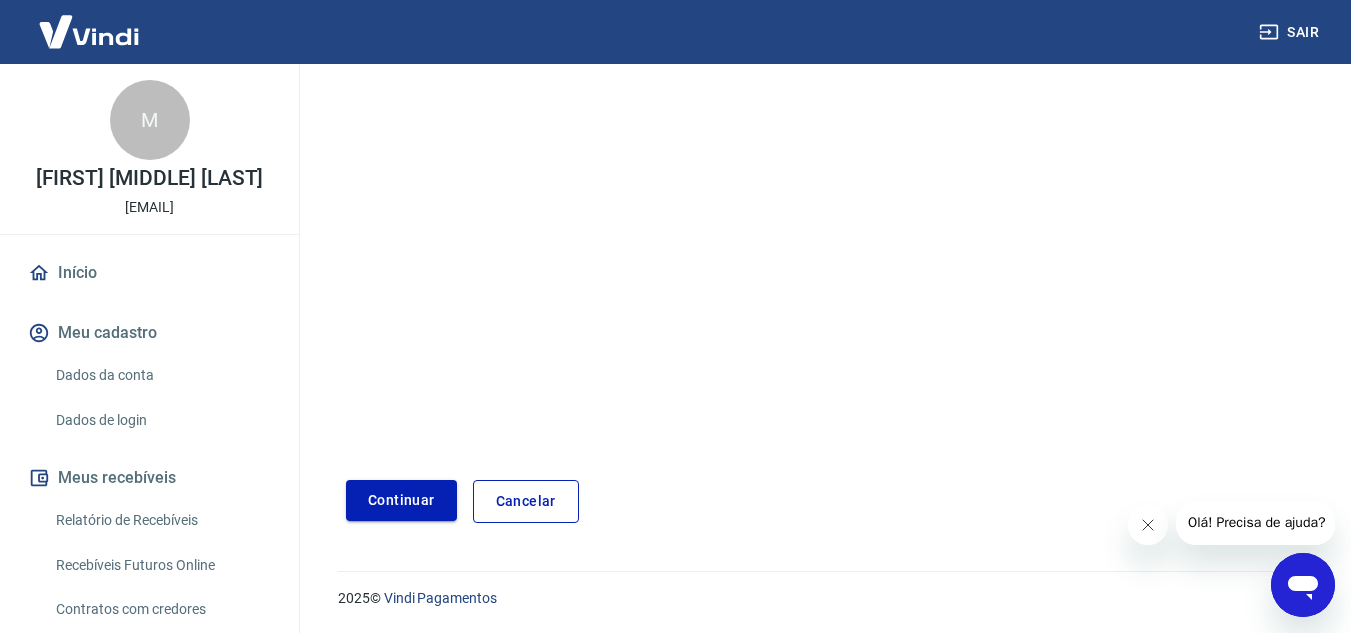 type on "572805" 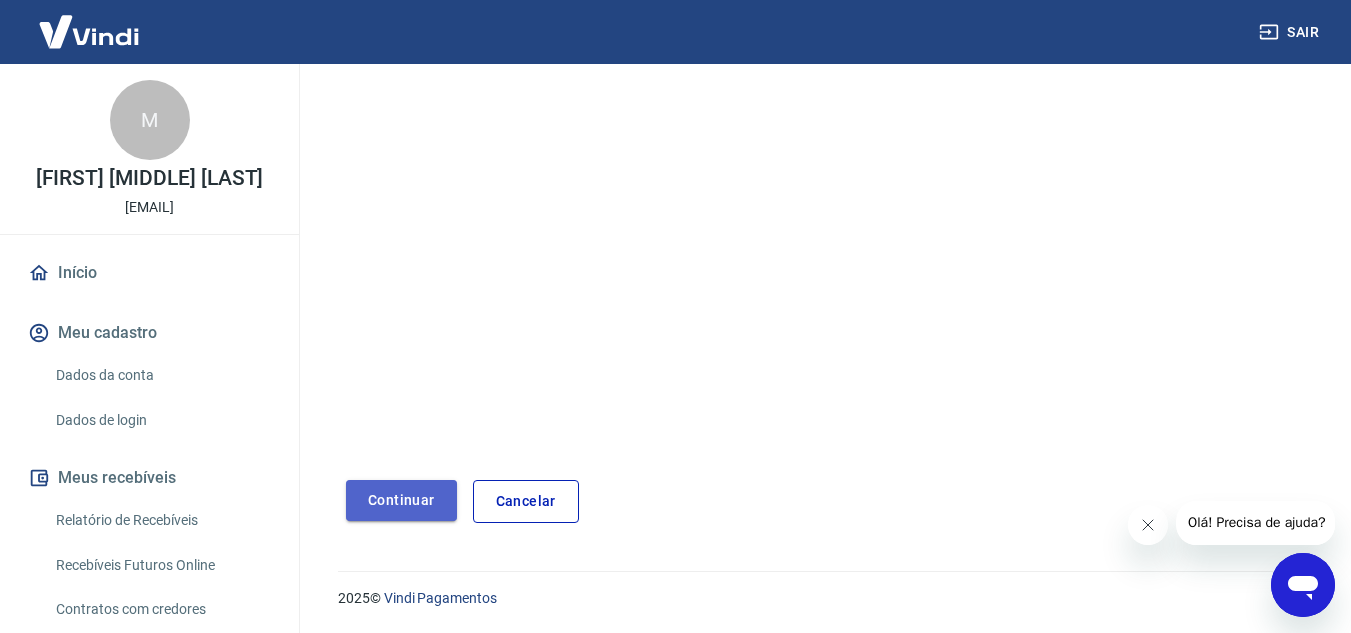 click on "Continuar" at bounding box center [401, 500] 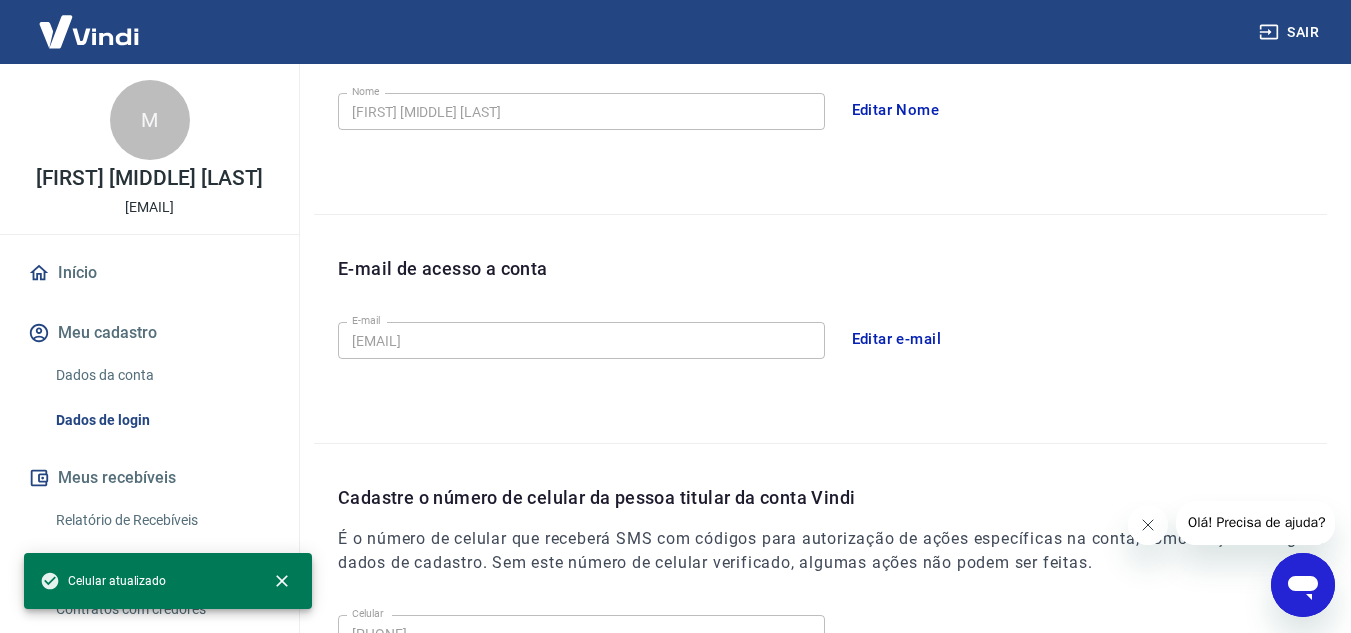 scroll, scrollTop: 648, scrollLeft: 0, axis: vertical 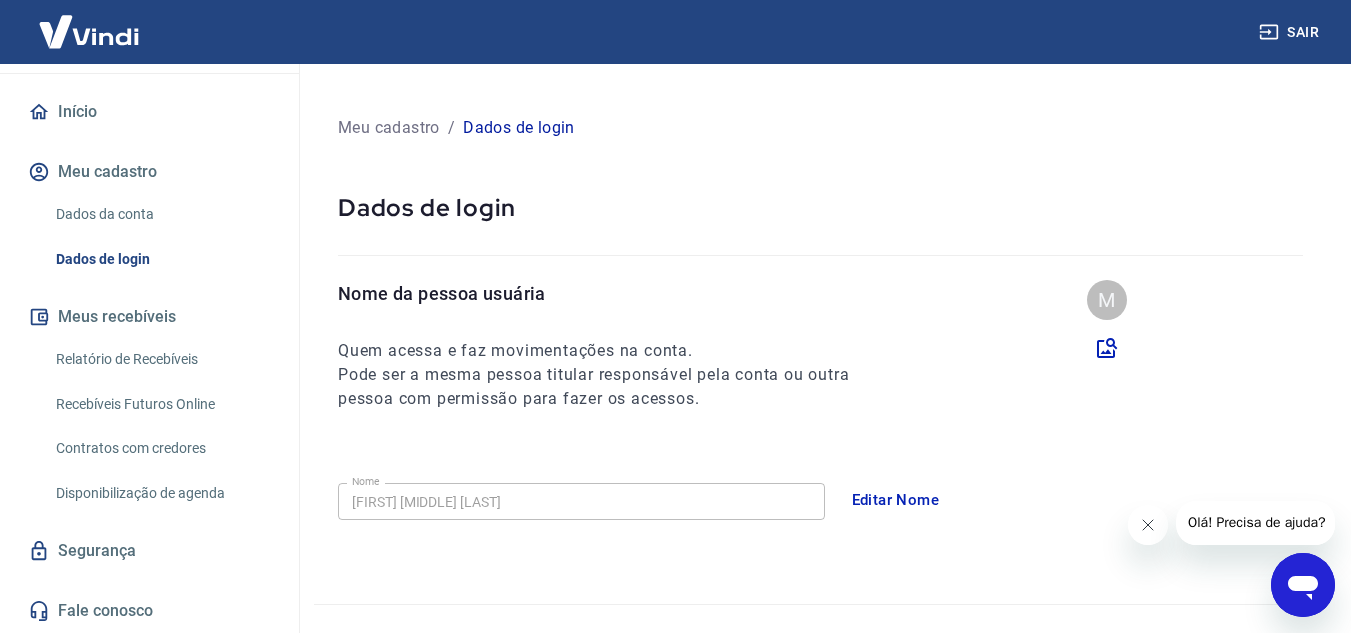 click on "Recebíveis Futuros Online" at bounding box center [161, 404] 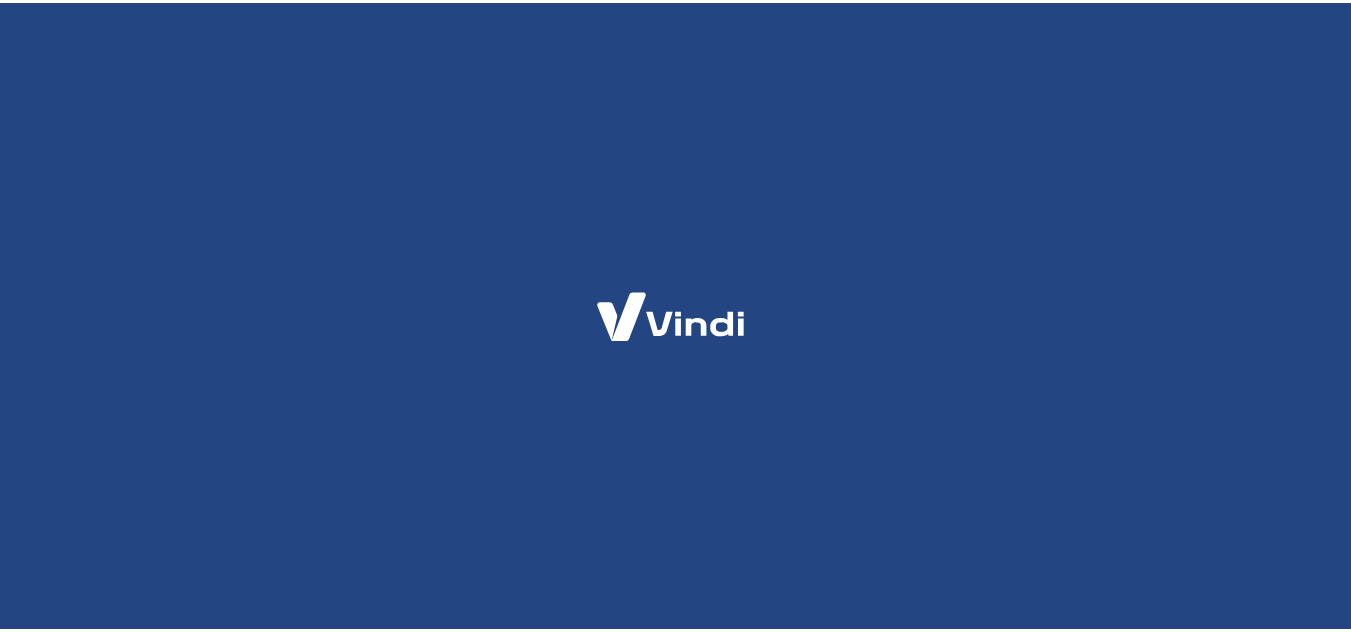 scroll, scrollTop: 0, scrollLeft: 0, axis: both 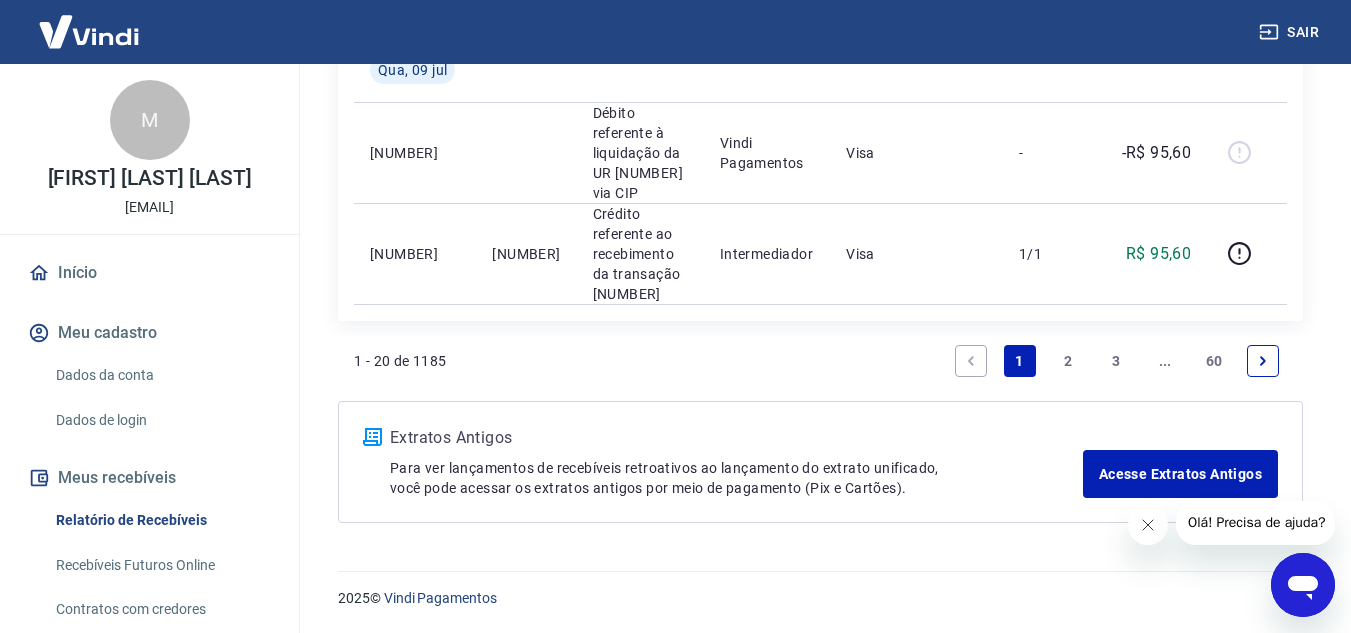 click on "3" at bounding box center [1117, 361] 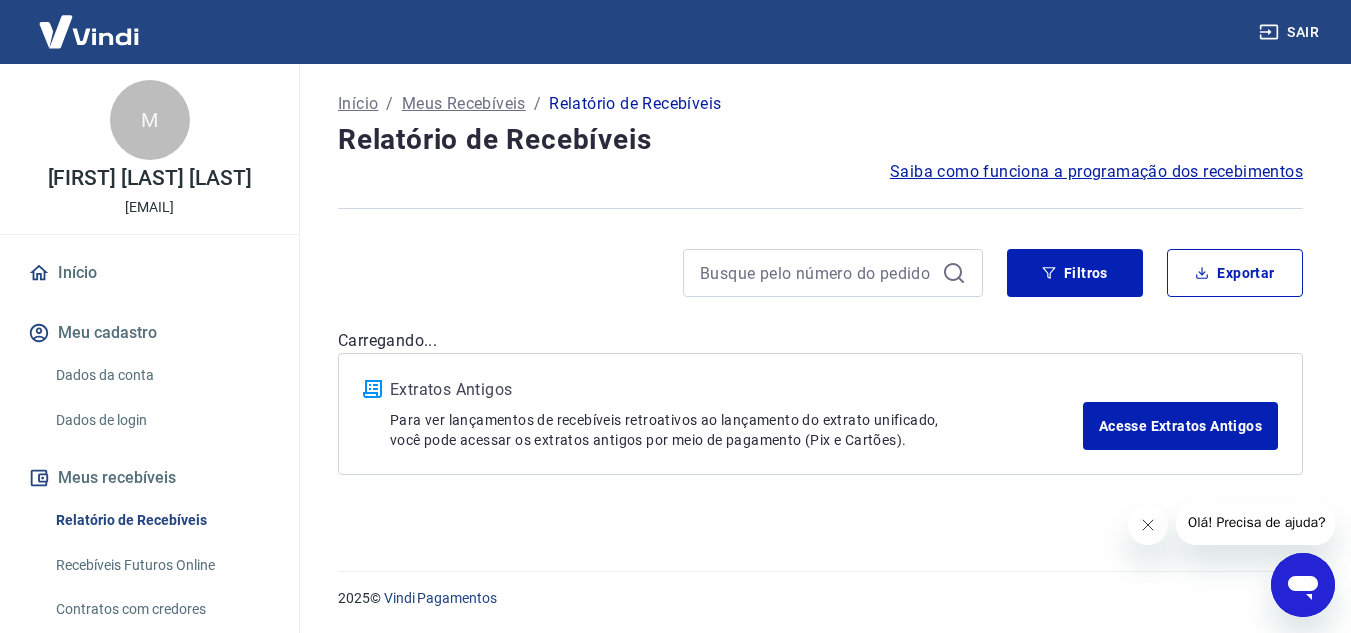 scroll, scrollTop: 0, scrollLeft: 0, axis: both 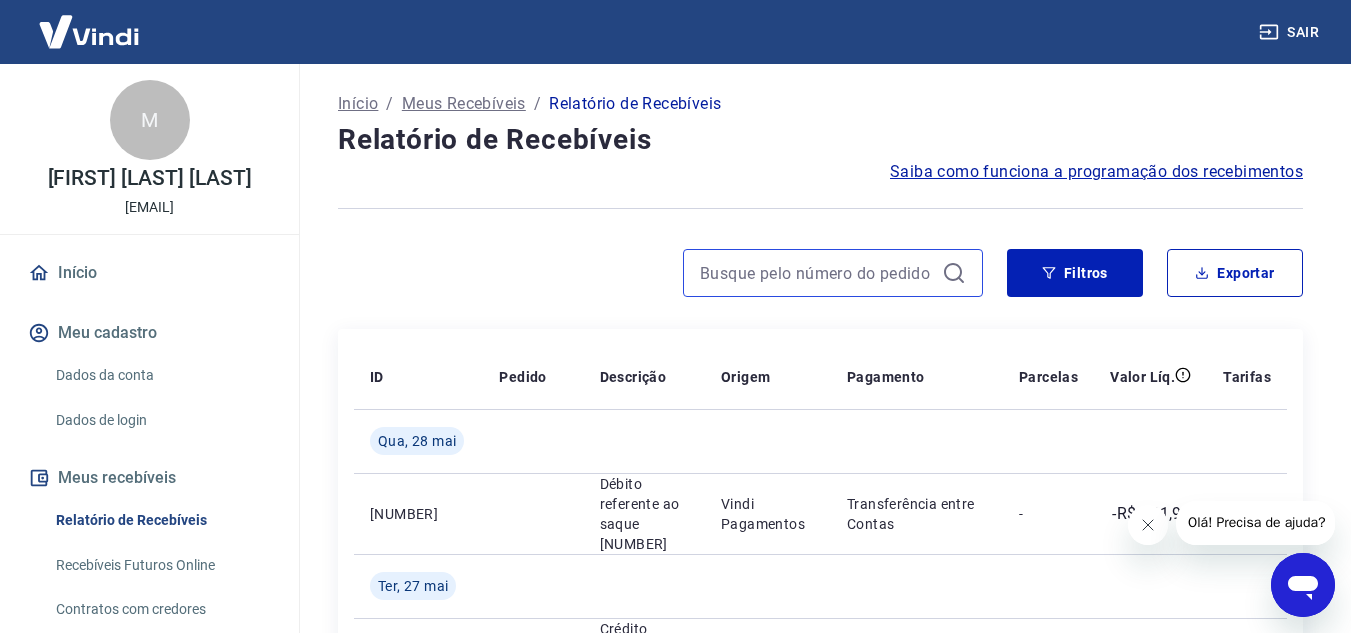 click at bounding box center (817, 273) 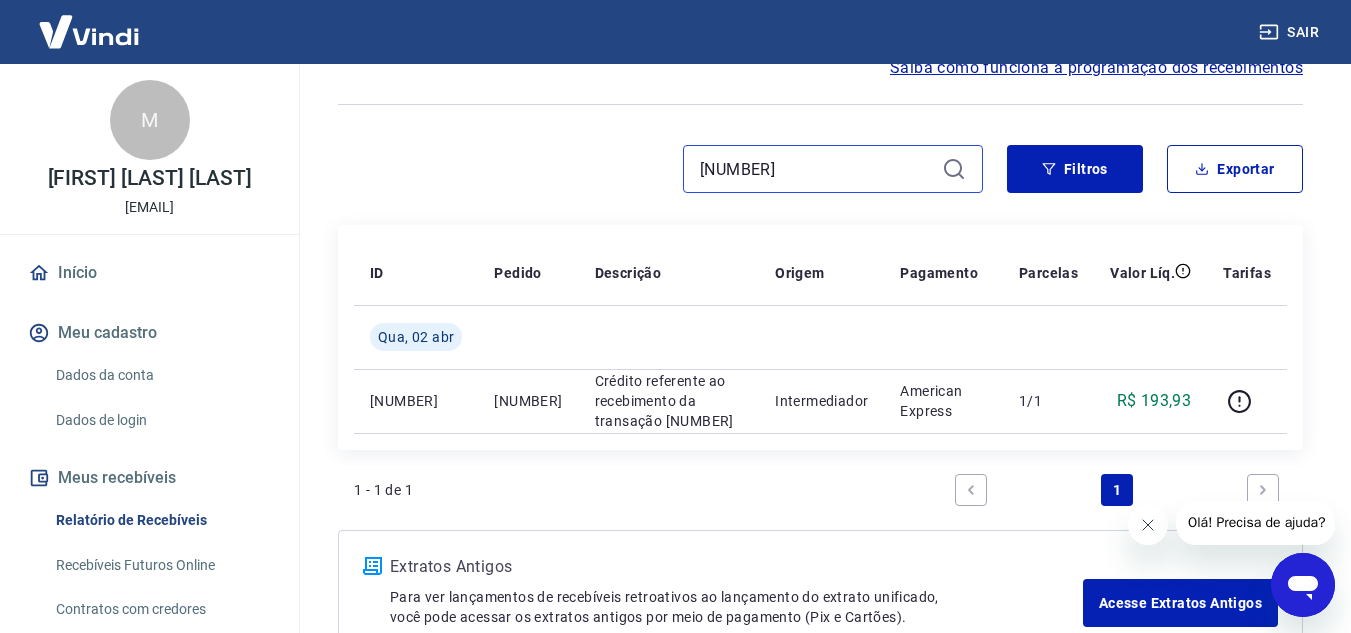 scroll, scrollTop: 114, scrollLeft: 0, axis: vertical 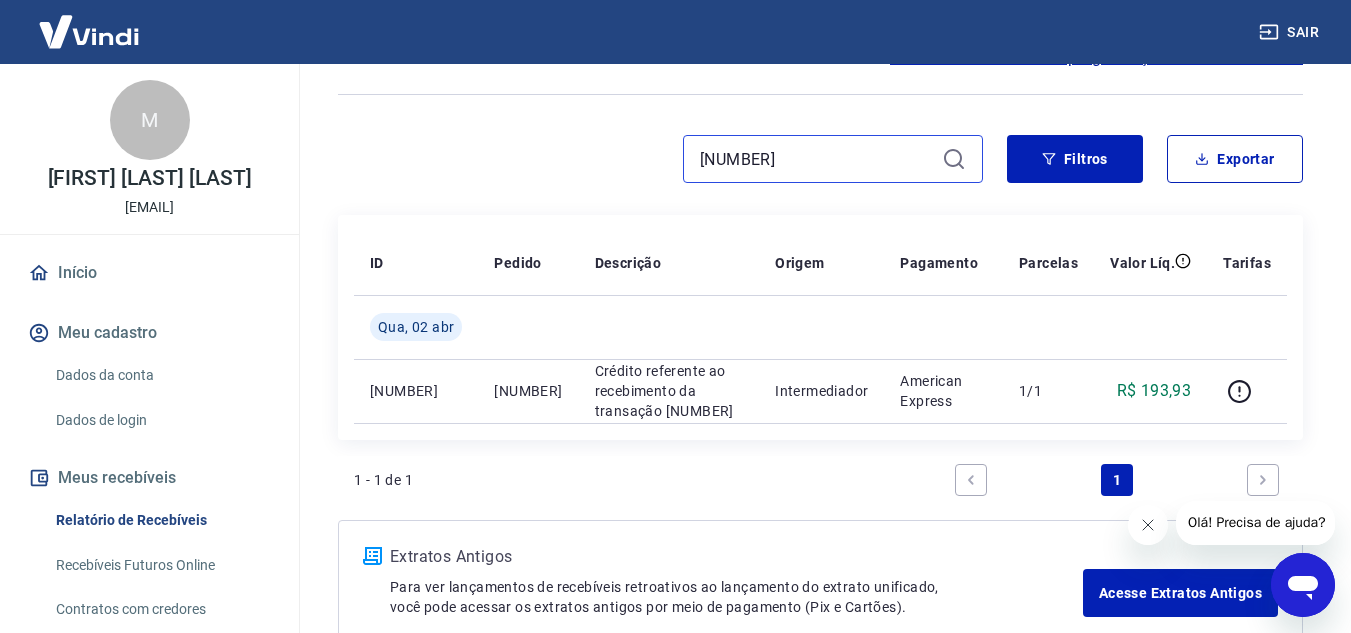 drag, startPoint x: 798, startPoint y: 157, endPoint x: 670, endPoint y: 125, distance: 131.93938 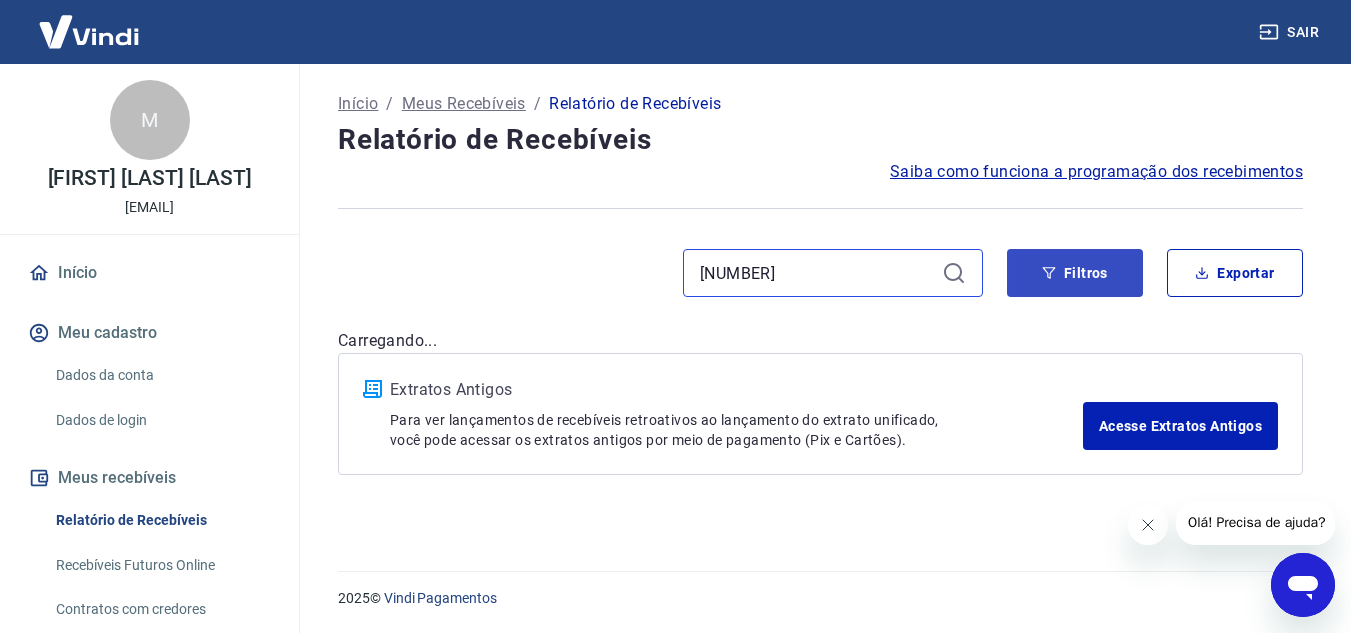 scroll, scrollTop: 0, scrollLeft: 0, axis: both 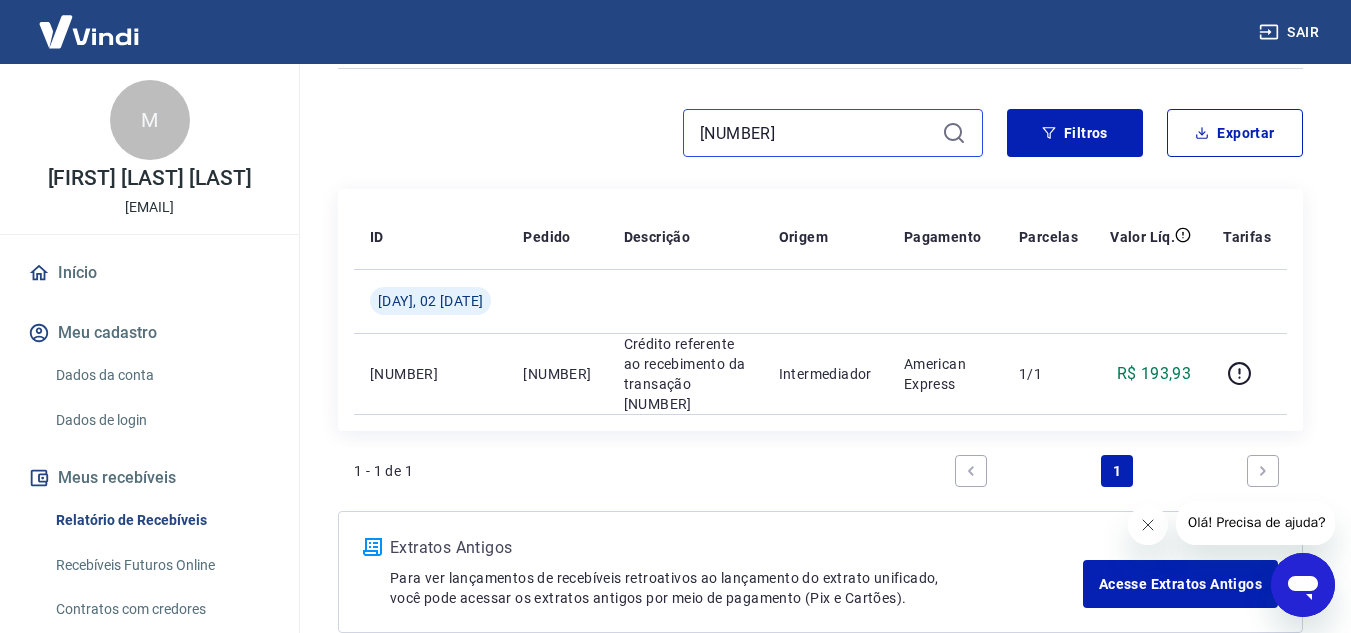 type on "654596461" 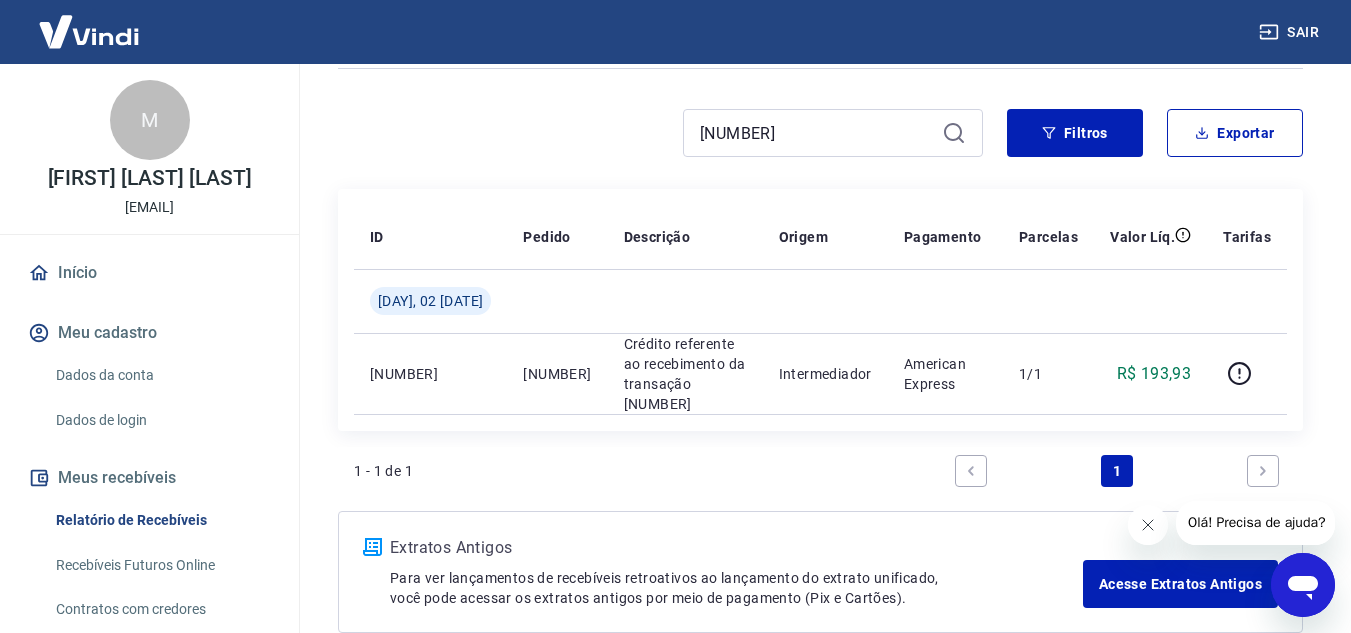 click on "Início" at bounding box center [149, 273] 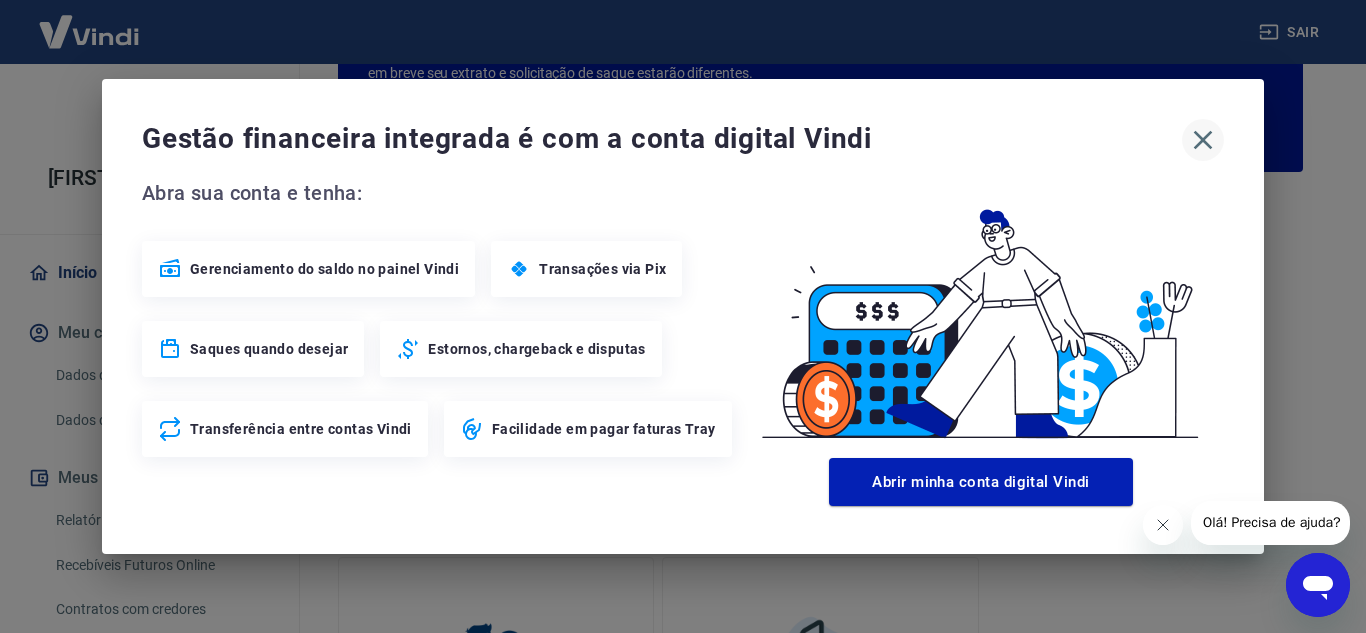 click 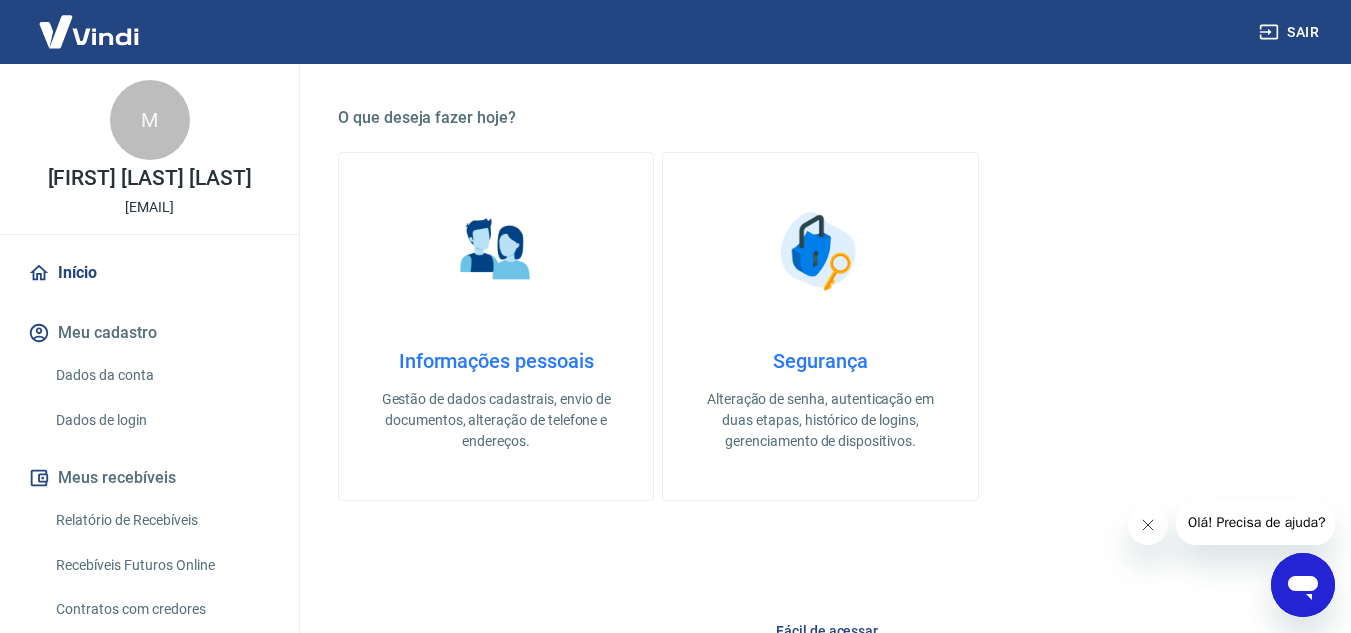 scroll, scrollTop: 567, scrollLeft: 0, axis: vertical 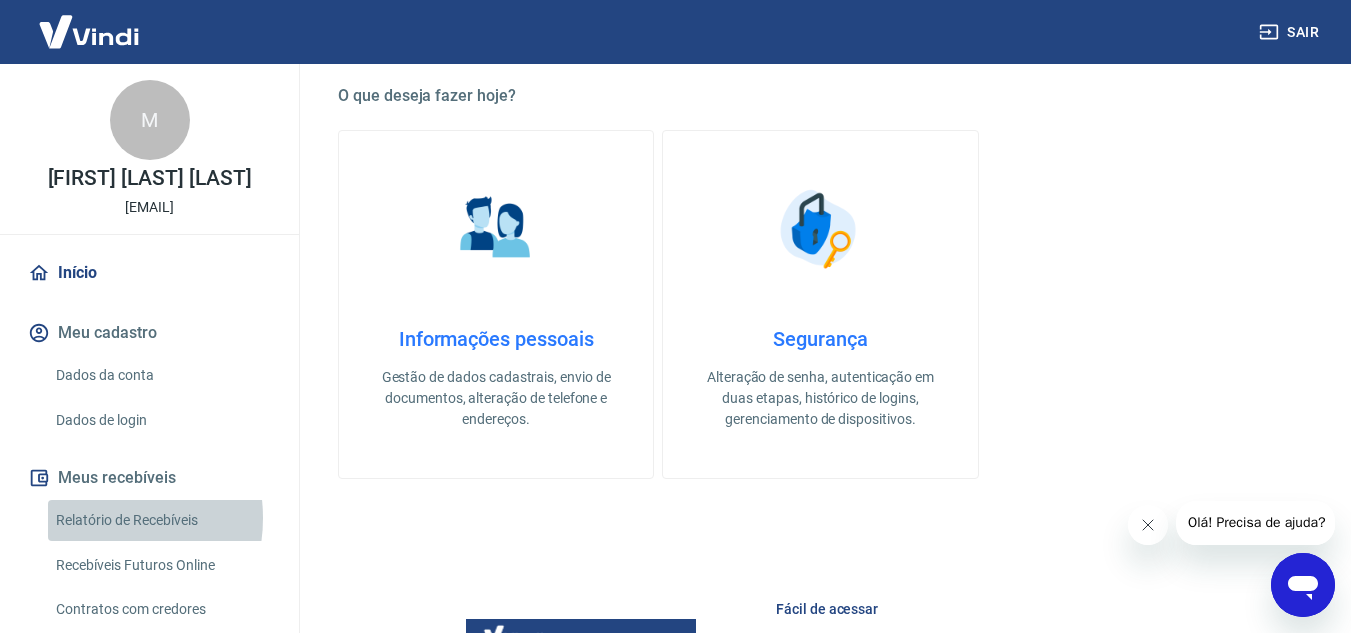 click on "Relatório de Recebíveis" at bounding box center [161, 520] 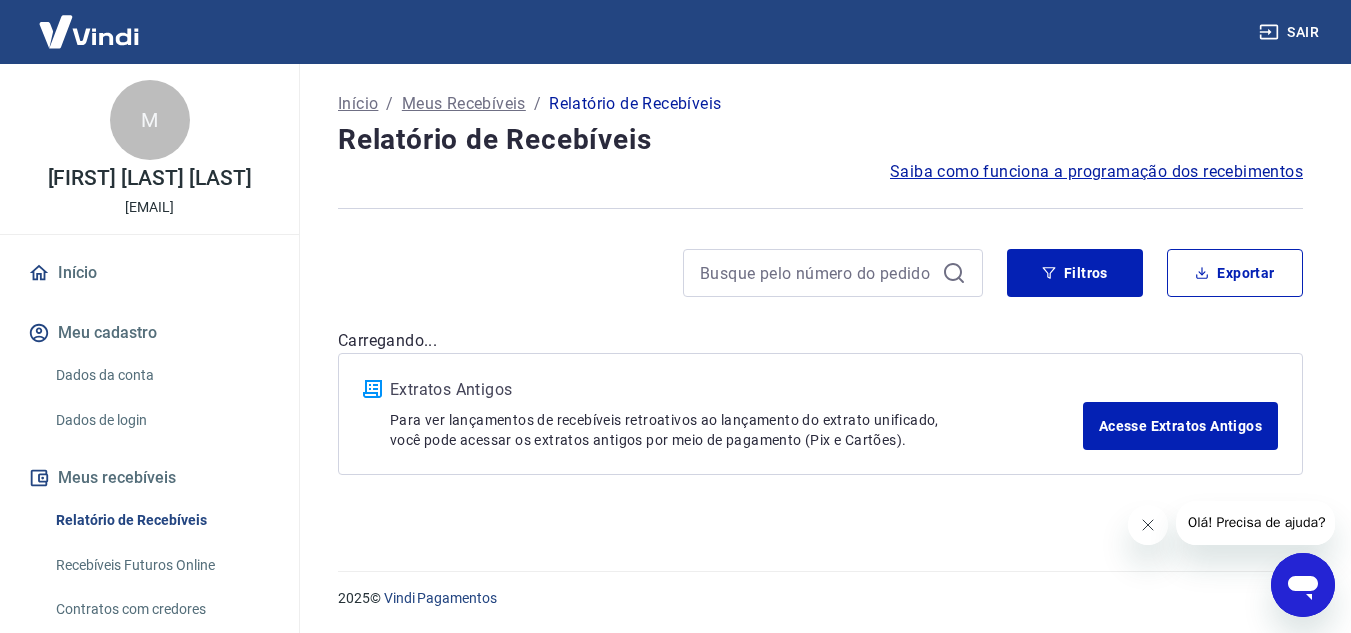 scroll, scrollTop: 0, scrollLeft: 0, axis: both 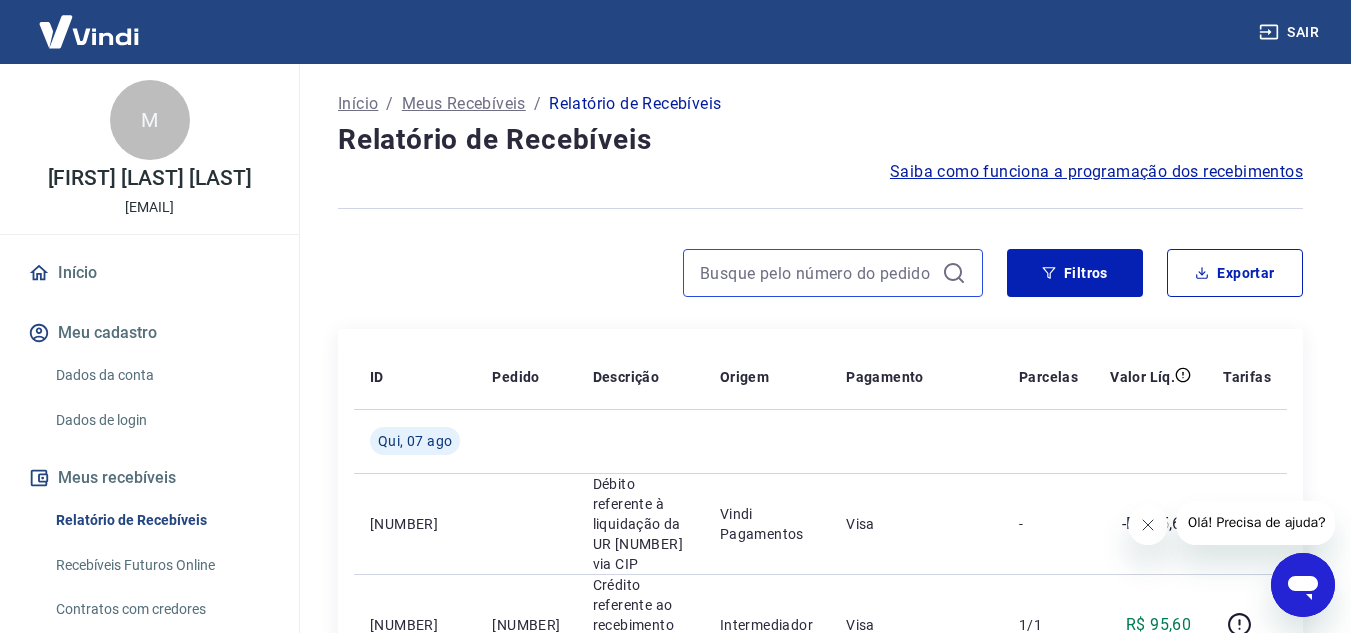click at bounding box center [817, 273] 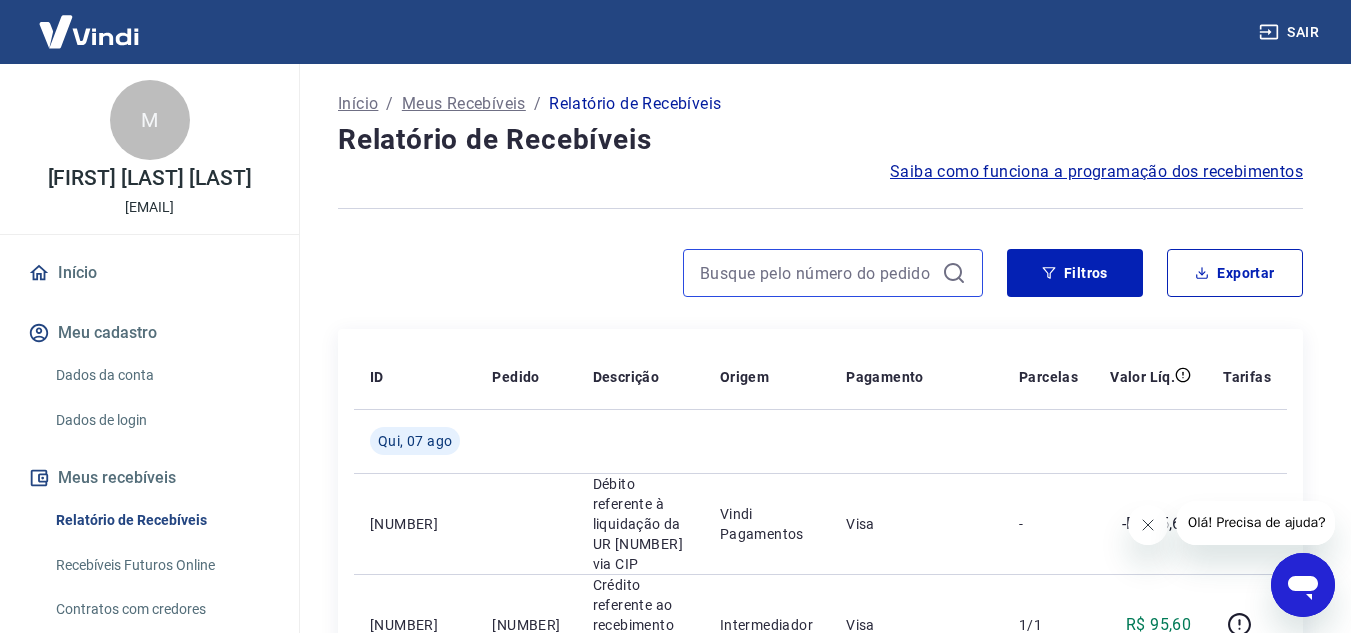 click at bounding box center [817, 273] 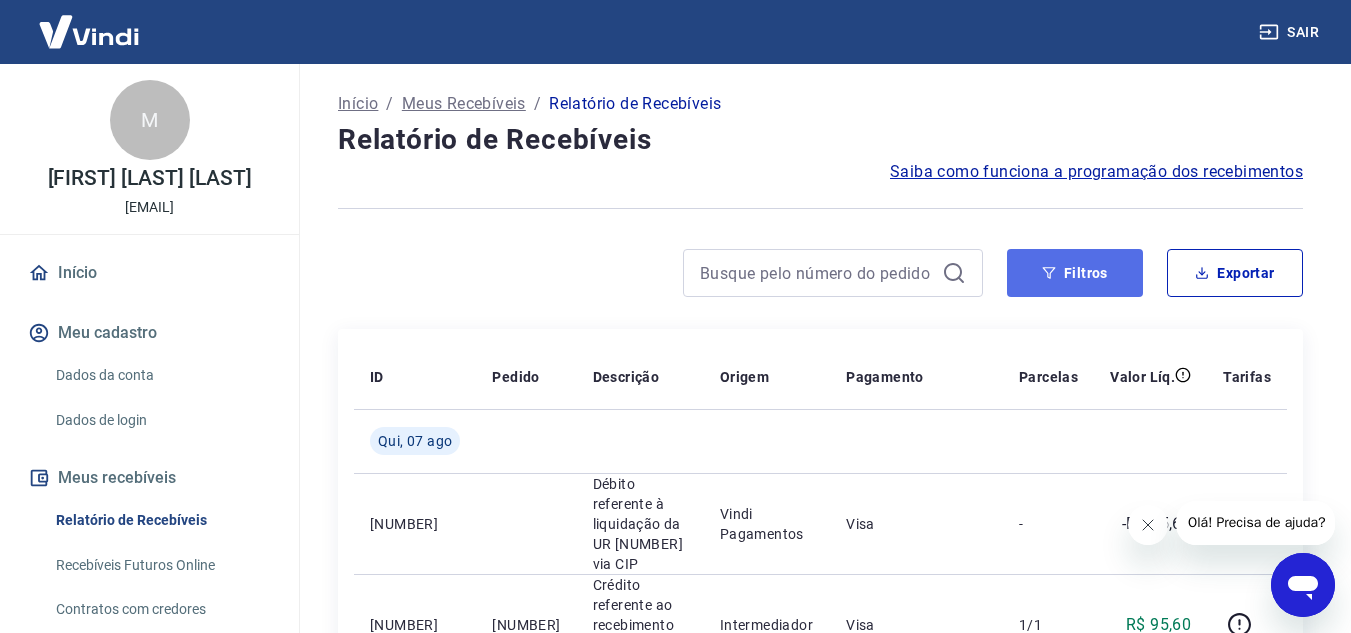 click on "Filtros" at bounding box center (1075, 273) 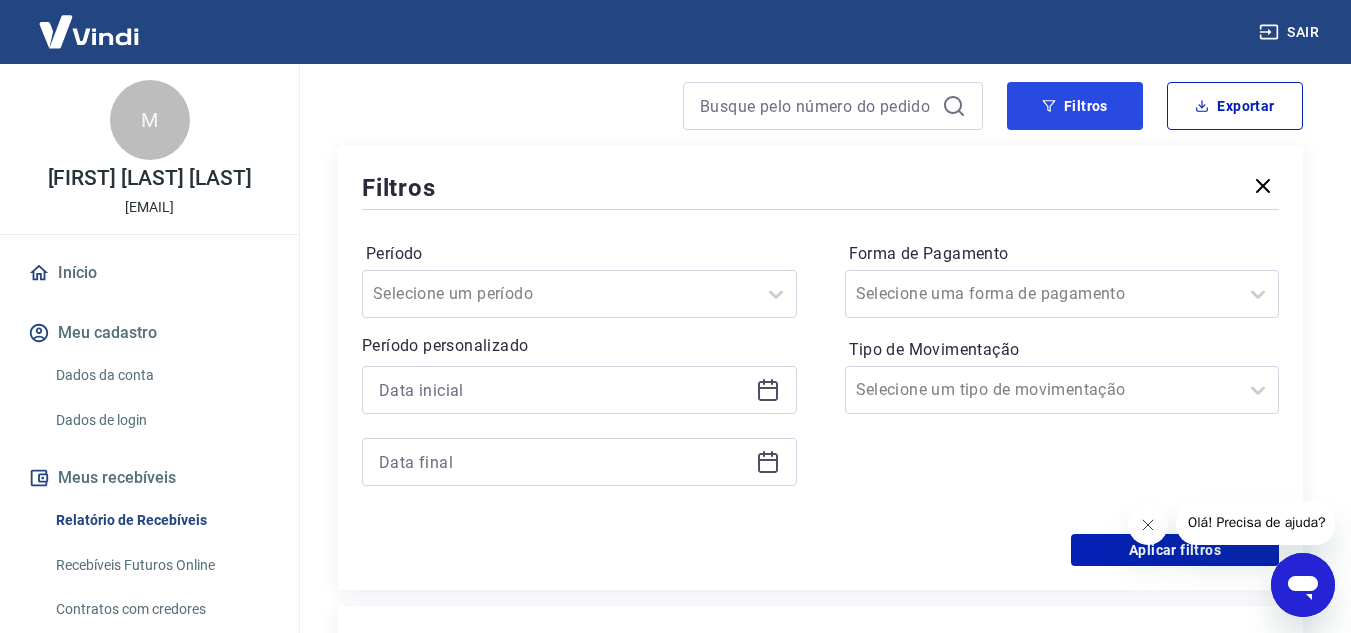 scroll, scrollTop: 251, scrollLeft: 0, axis: vertical 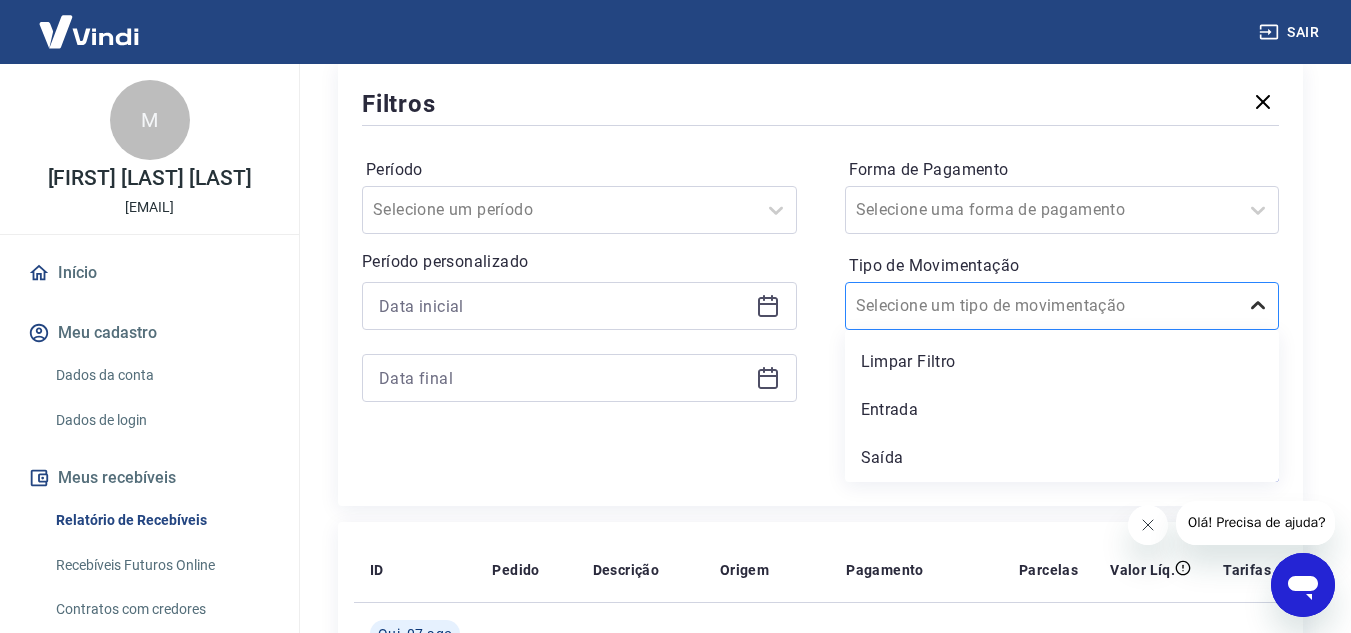 click 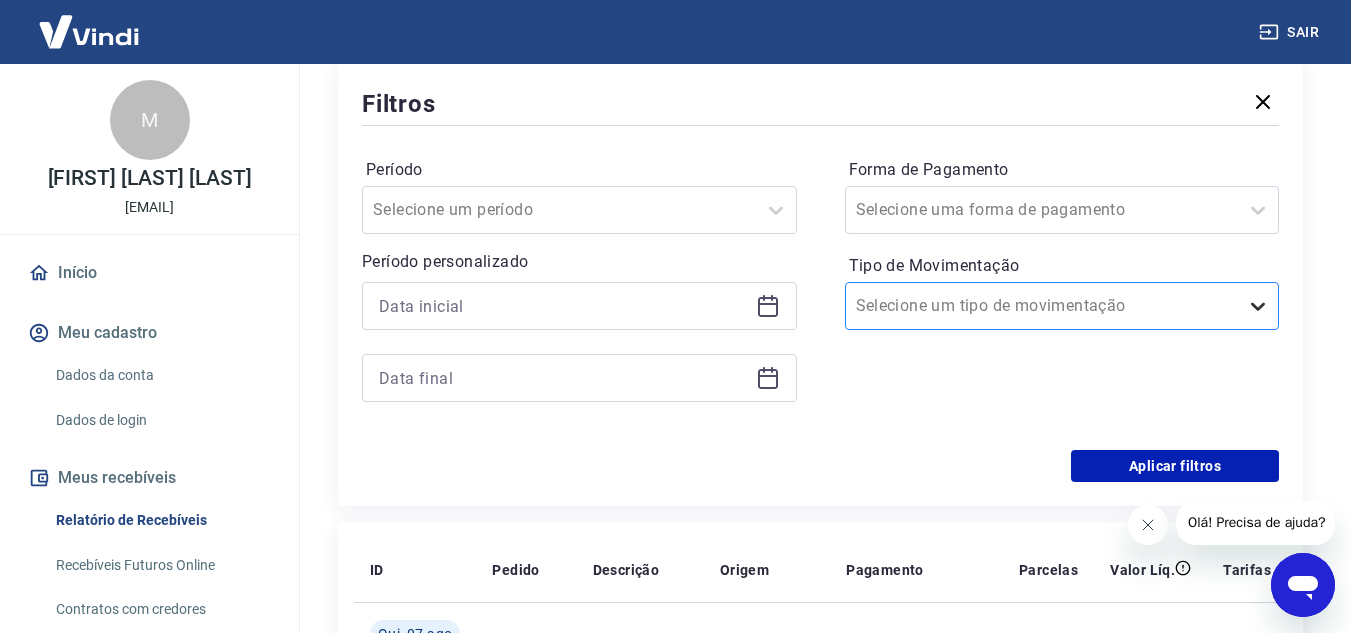 click 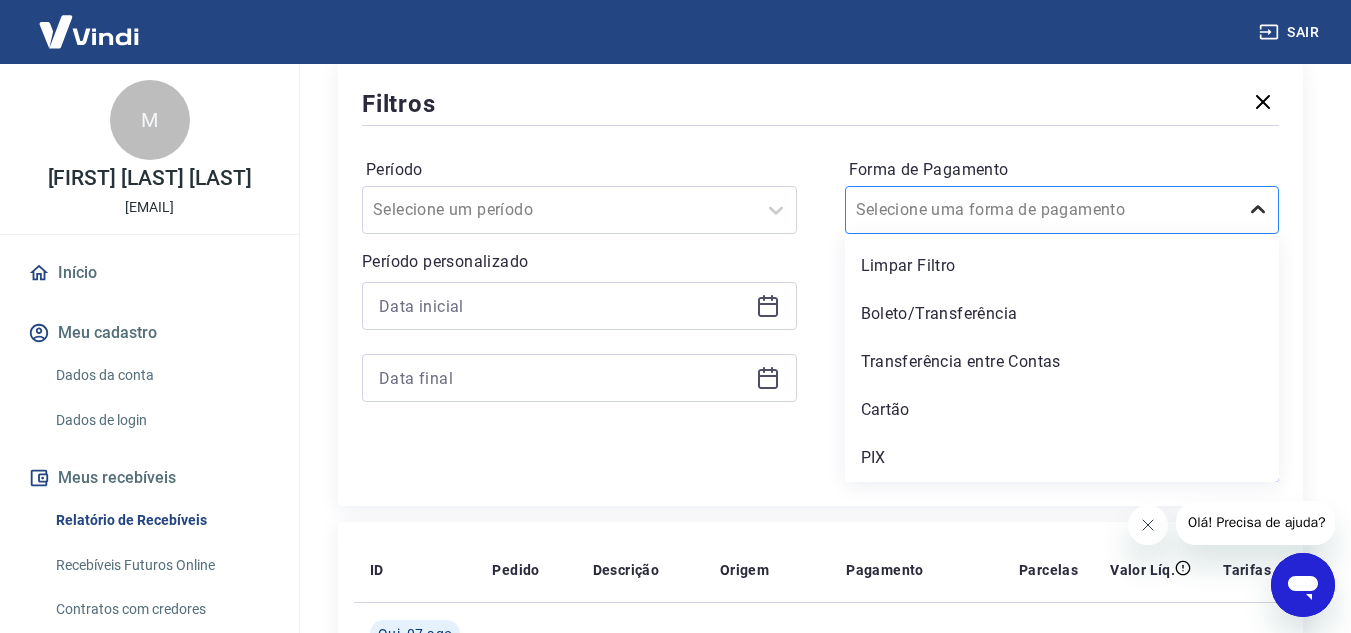 click 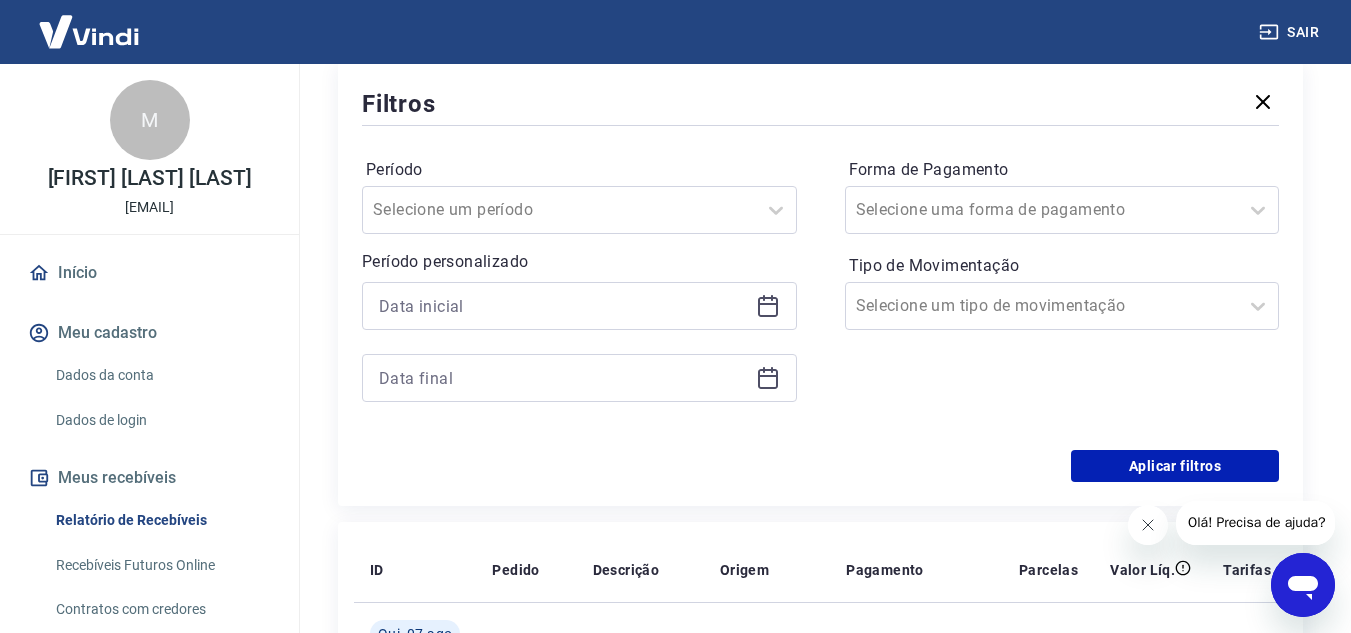 click on "Início / Meus Recebíveis / Relatório de Recebíveis Relatório de Recebíveis Saiba como funciona a programação dos recebimentos Saiba como funciona a programação dos recebimentos Filtros Exportar Filtros Período Selecione um período Período personalizado Forma de Pagamento Selecione uma forma de pagamento Tipo de Movimentação Selecione um tipo de movimentação Aplicar filtros ID Pedido Descrição Origem Pagamento Parcelas Valor Líq. Tarifas Qui, 07 ago 20117936 Débito referente à liquidação da UR 15691164 via CIP Vindi Pagamentos Visa - -R$ 95,60 217187807 742582957 Crédito referente ao recebimento da transação 217187807 Intermediador Visa 1/1 R$ 95,60 Seg, 28 jul 6651146 Débito referente ao saque 6651146 Vindi Pagamentos Transferência entre Contas - -R$ 47,40 19901764 Débito referente à liquidação da UR 15503071 via CIP Vindi Pagamentos Visa - -R$ 47,58 219045240 748899764 Crédito referente ao recebimento da transação 219045240 Intermediador Boleto/Transferência 1/1 Visa" at bounding box center [820, 1661] 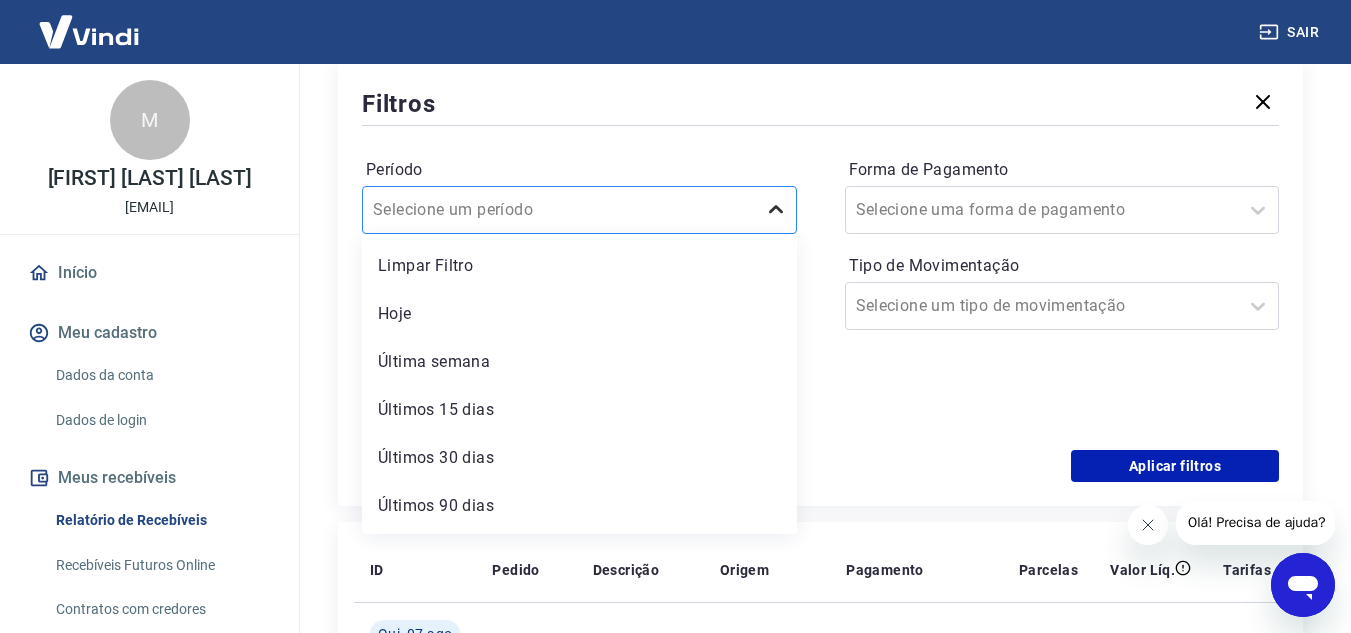 click 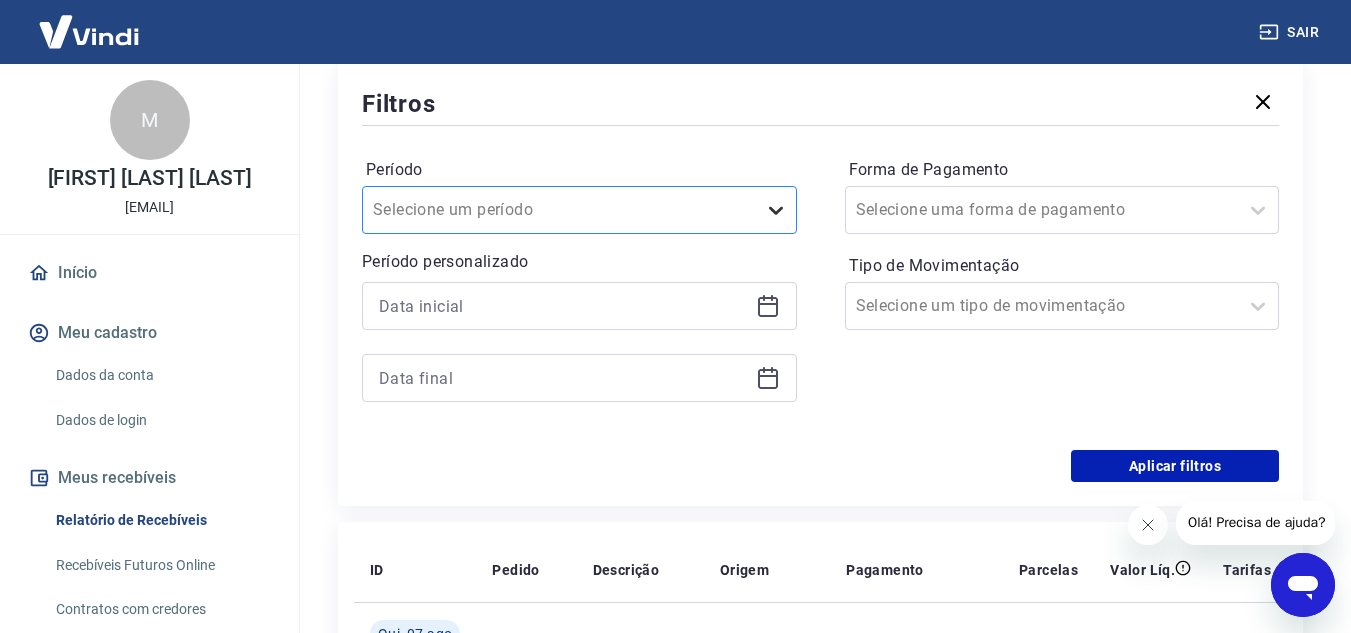 click 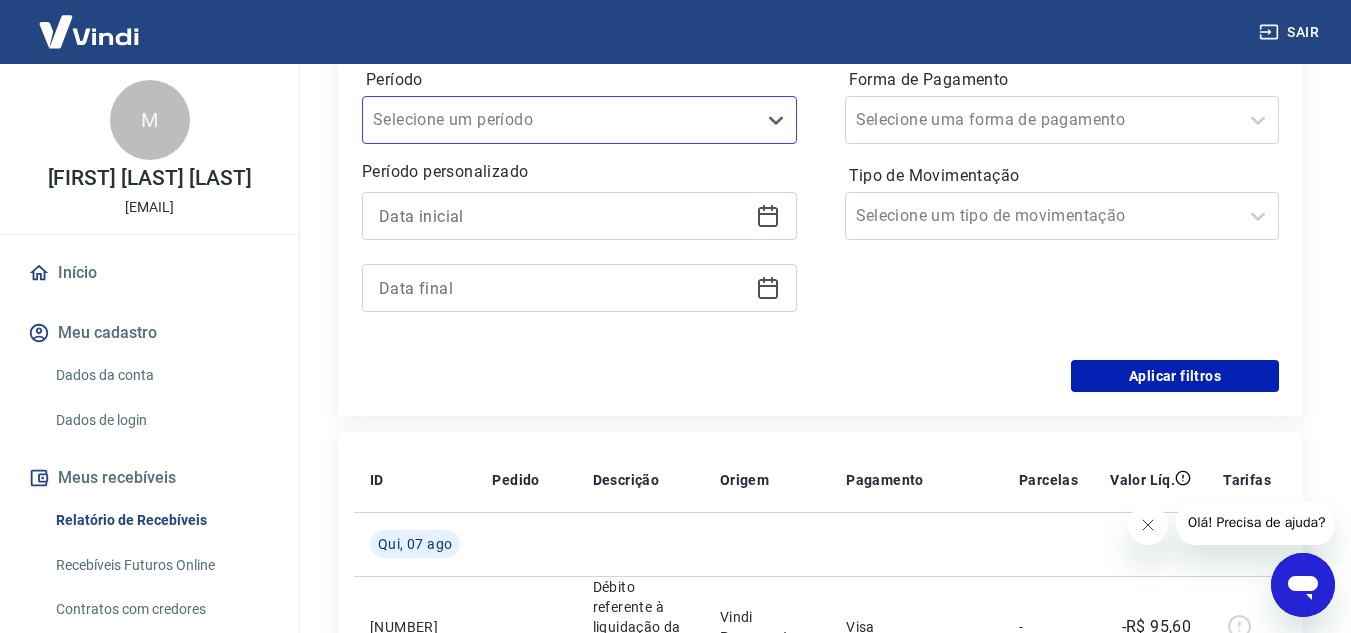 scroll, scrollTop: 322, scrollLeft: 0, axis: vertical 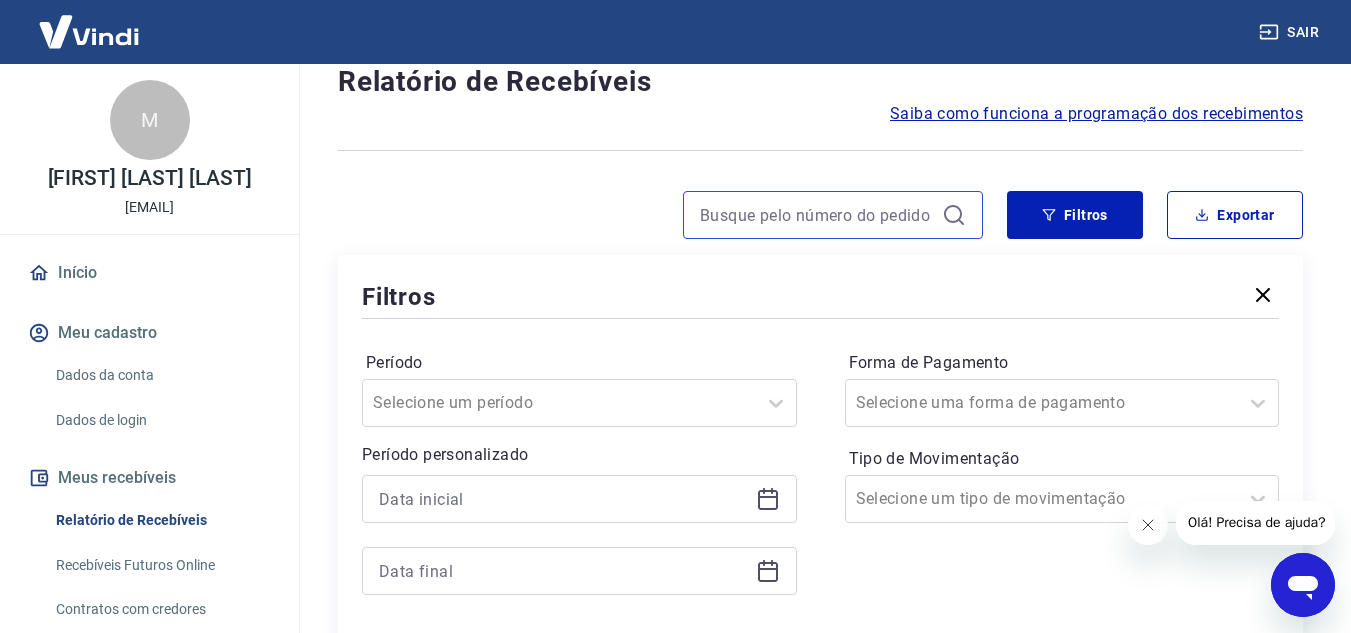 click at bounding box center [817, 215] 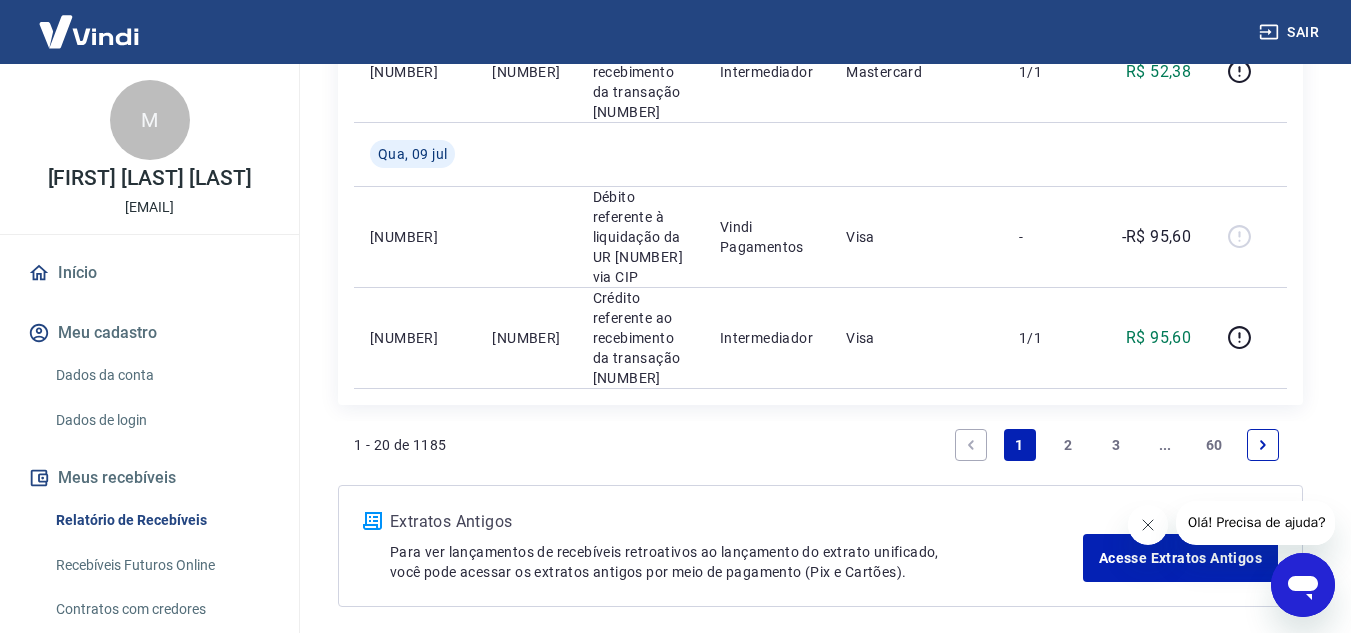 scroll, scrollTop: 3213, scrollLeft: 0, axis: vertical 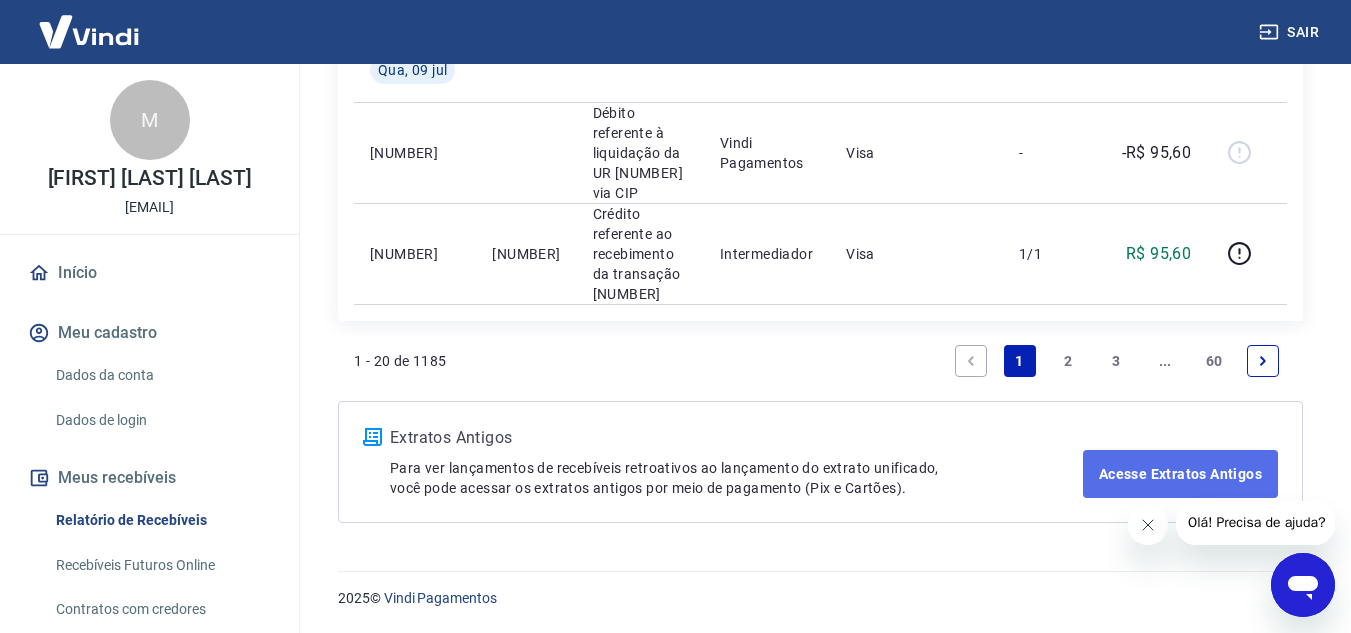 click on "Acesse Extratos Antigos" at bounding box center [1180, 474] 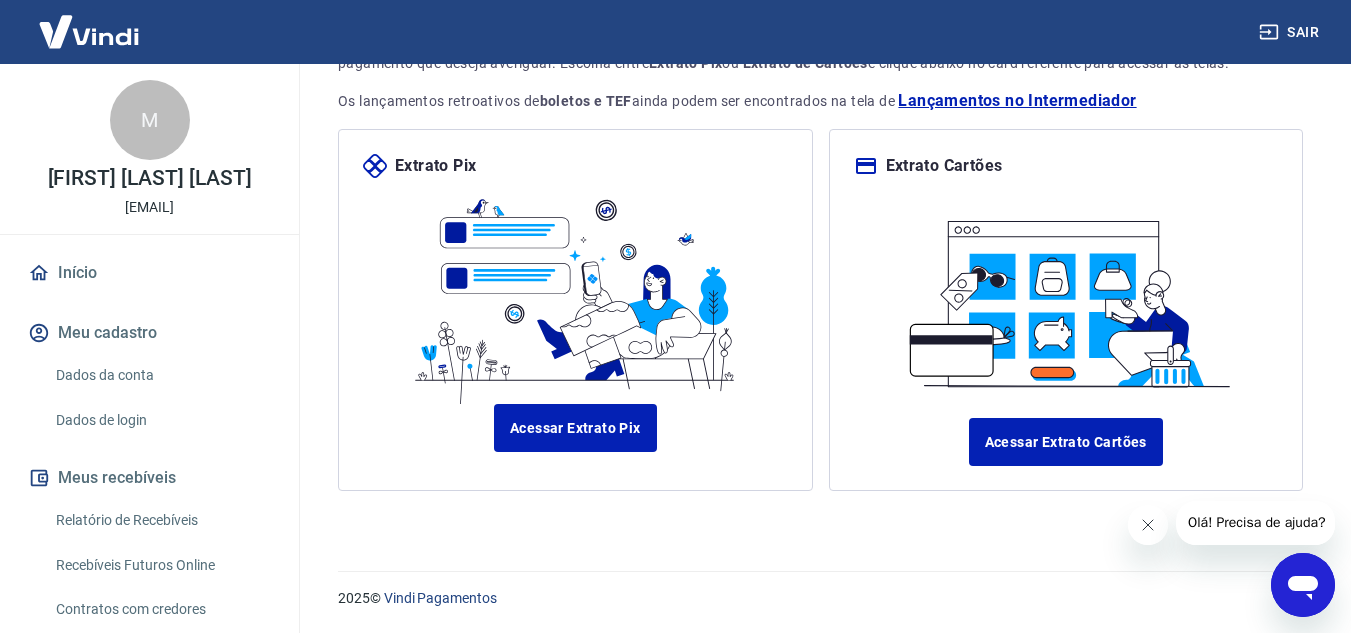 scroll, scrollTop: 197, scrollLeft: 0, axis: vertical 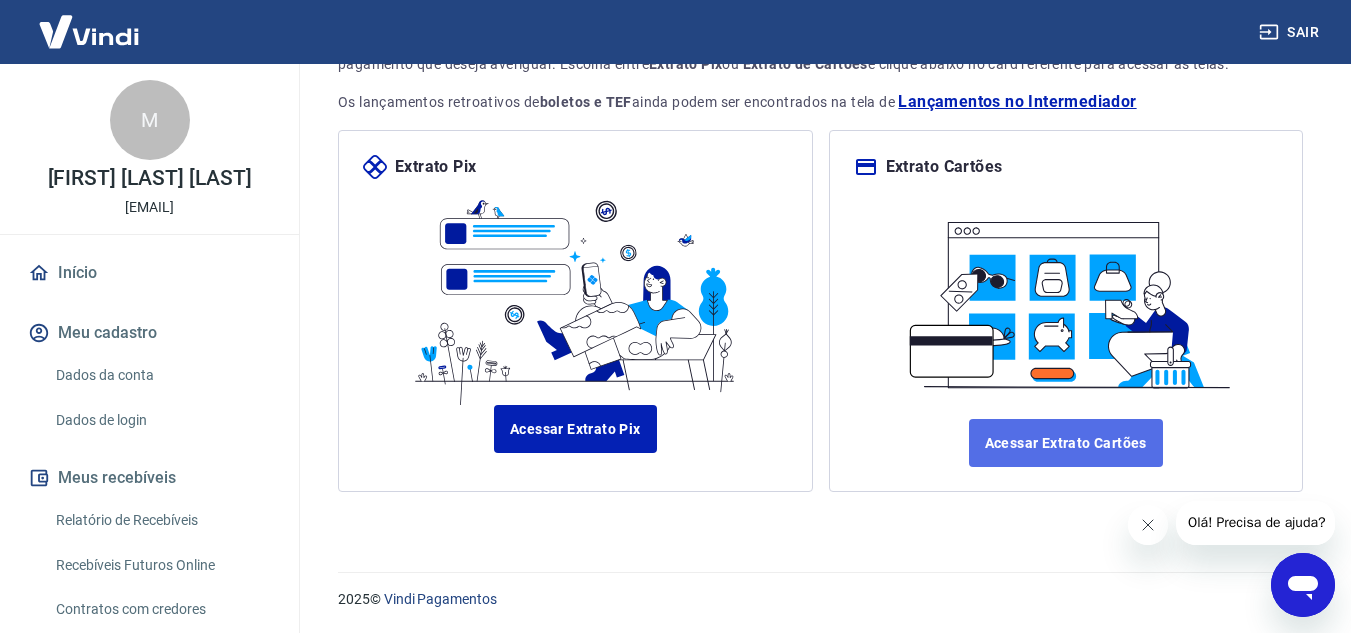click on "Acessar Extrato Cartões" at bounding box center (1066, 443) 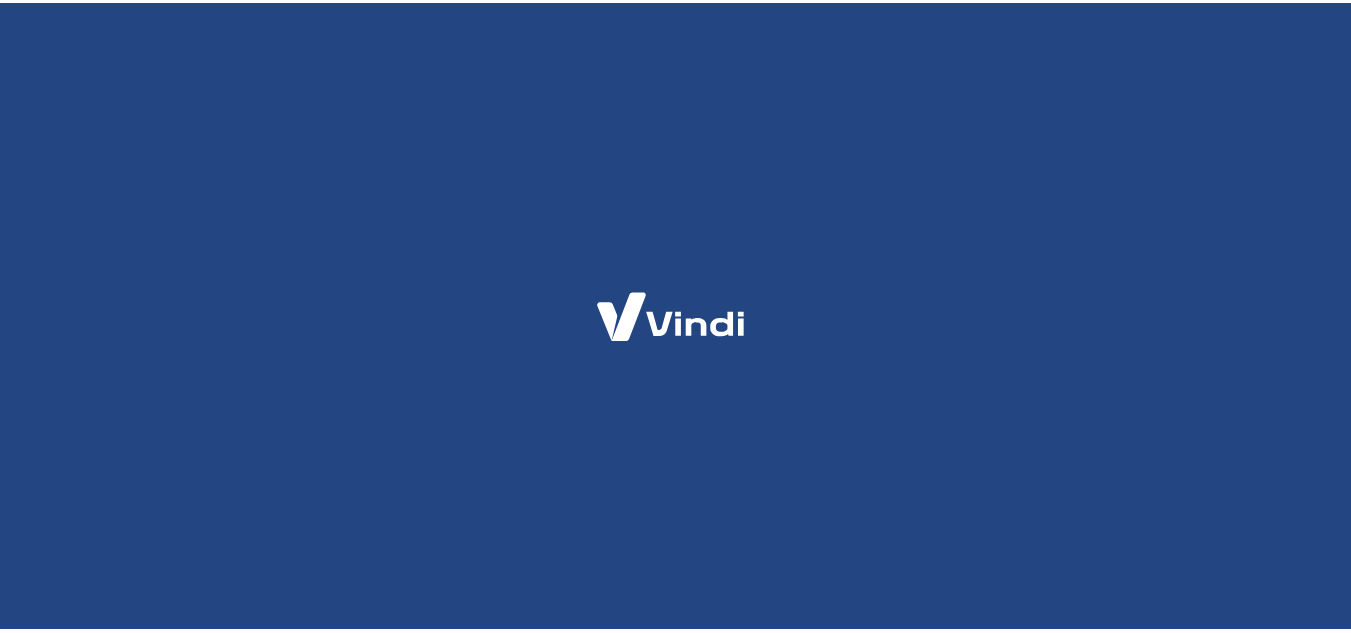 scroll, scrollTop: 0, scrollLeft: 0, axis: both 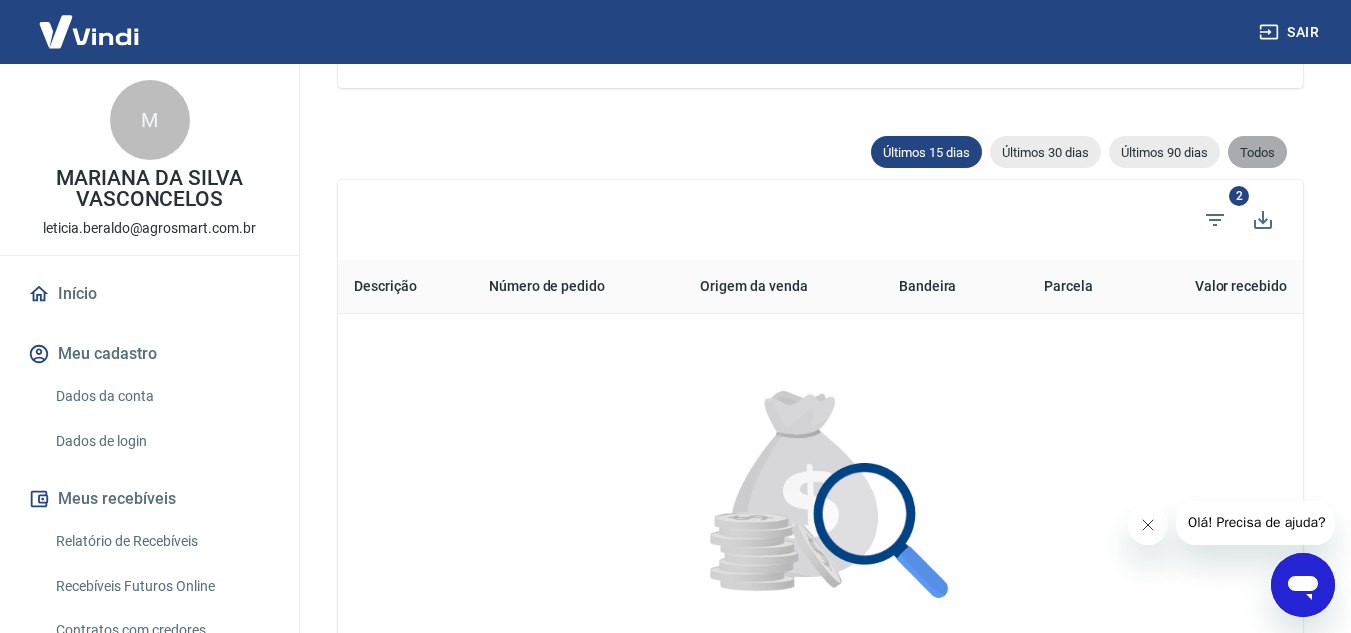 click on "Todos" at bounding box center [1257, 152] 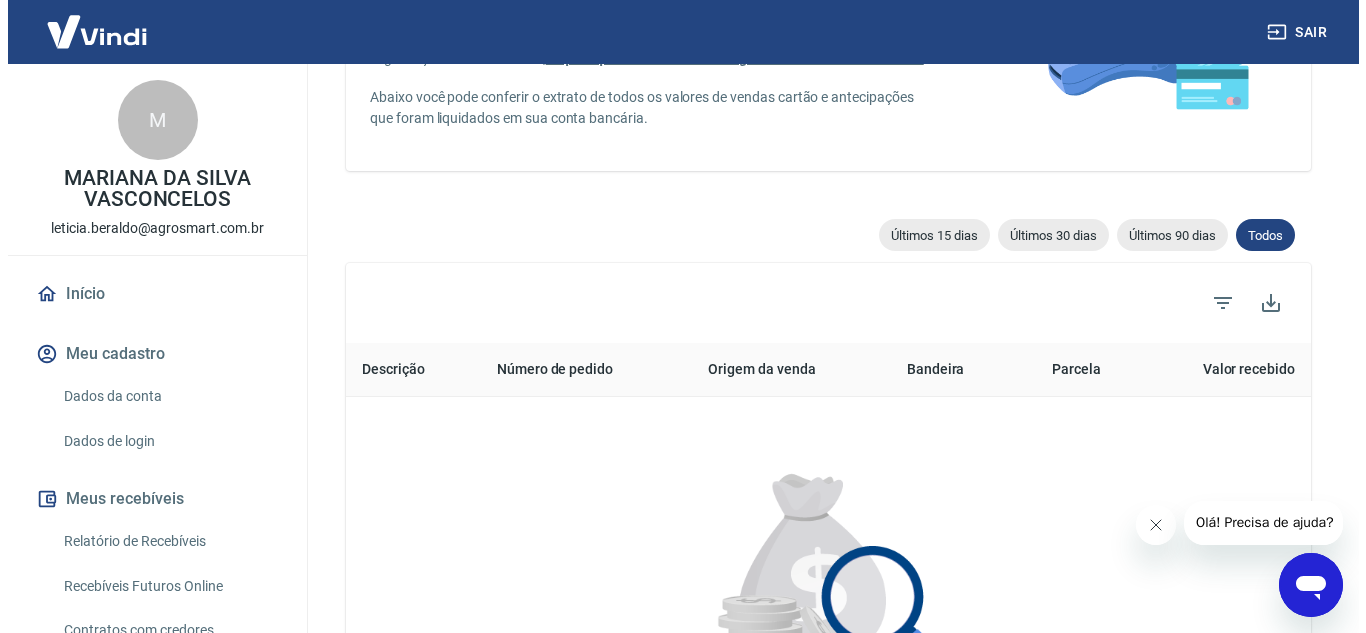 scroll, scrollTop: 253, scrollLeft: 0, axis: vertical 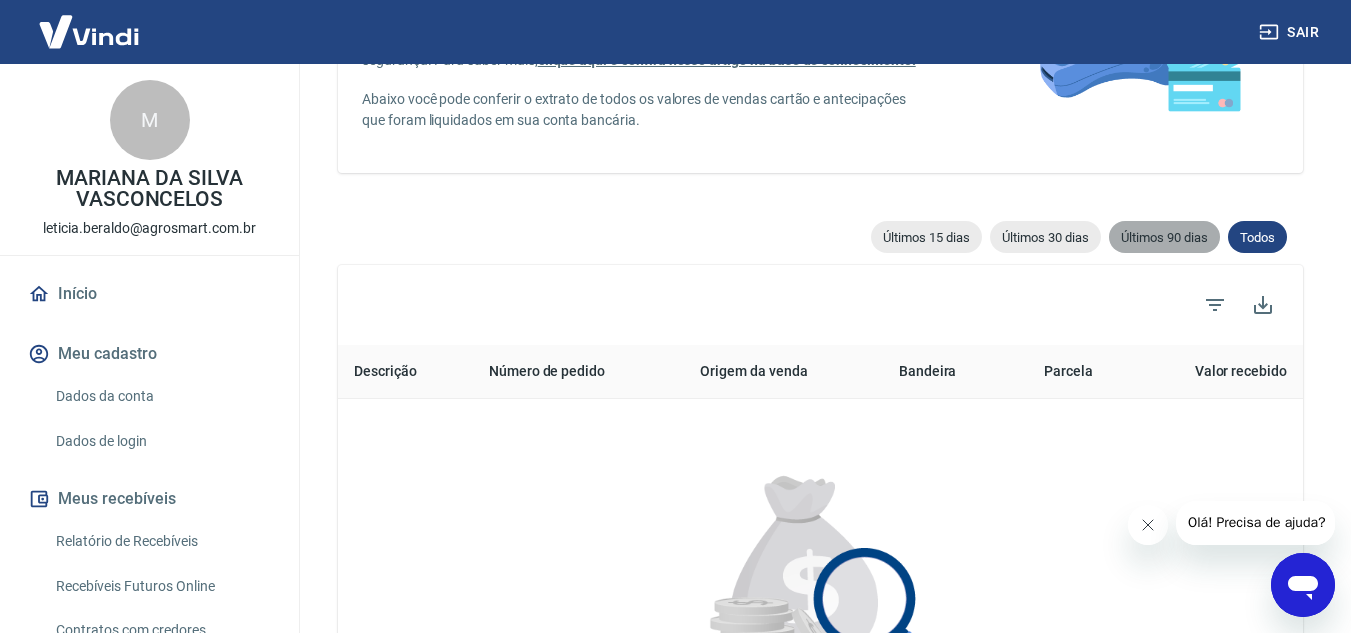 click on "Últimos 90 dias" at bounding box center (1164, 237) 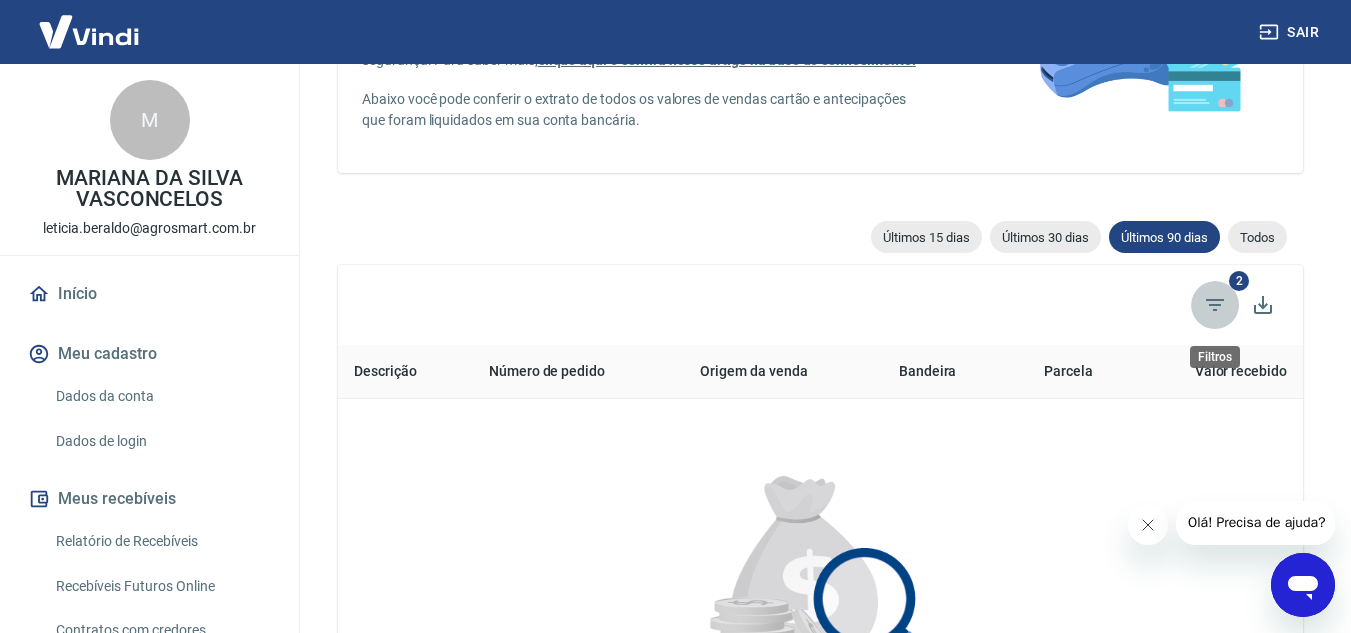 click 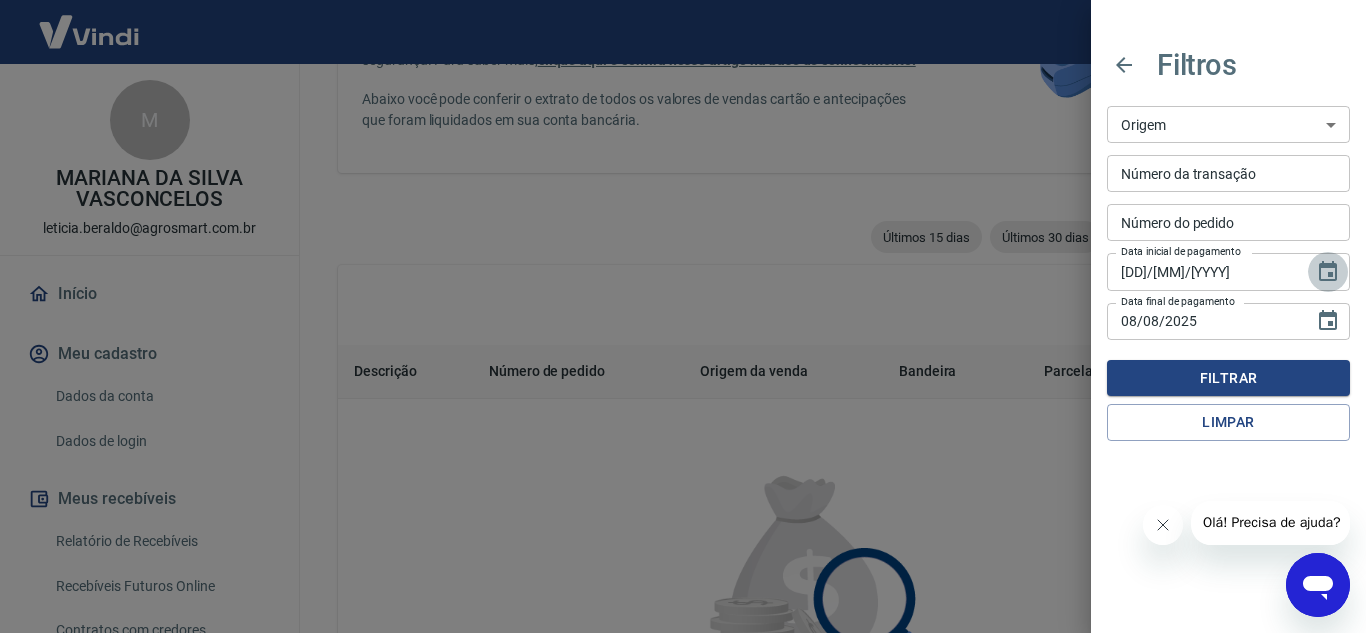 click 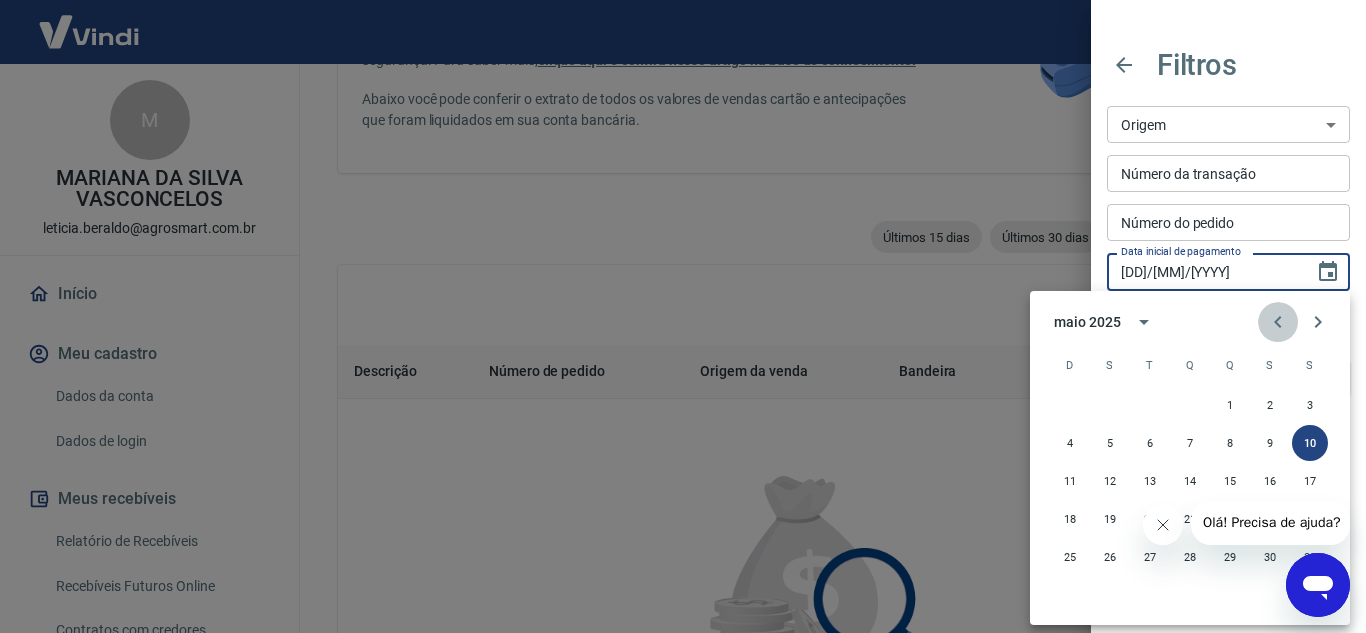 click 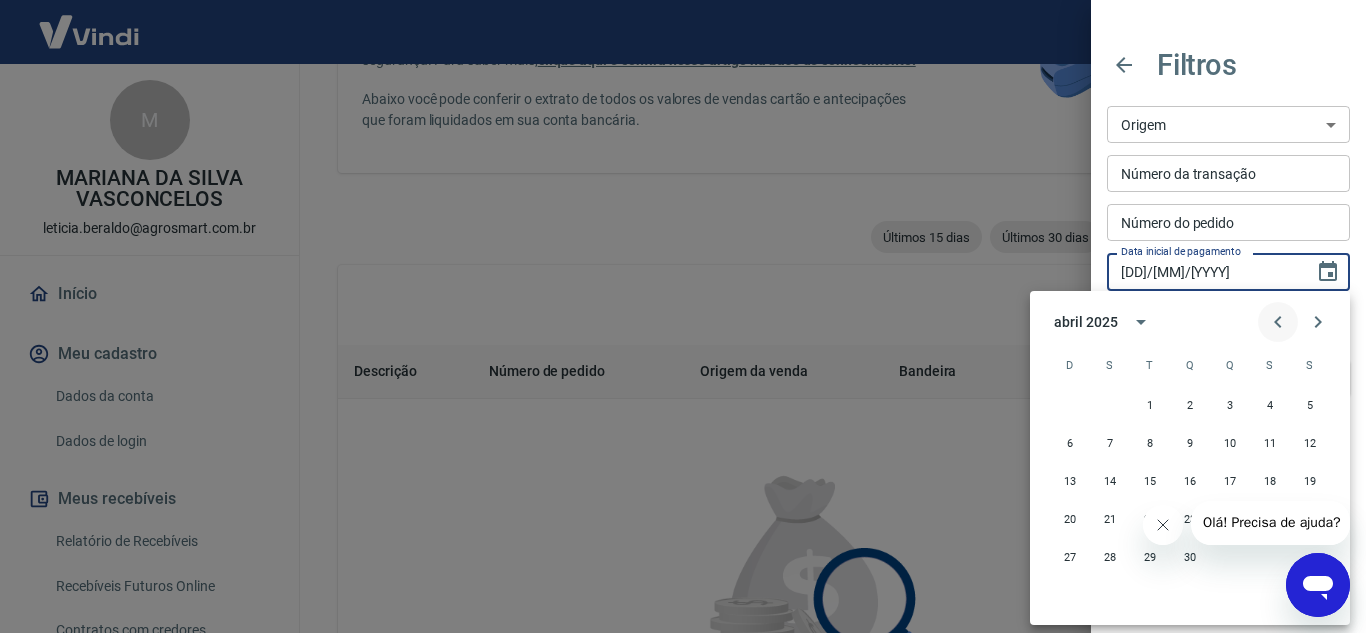 click 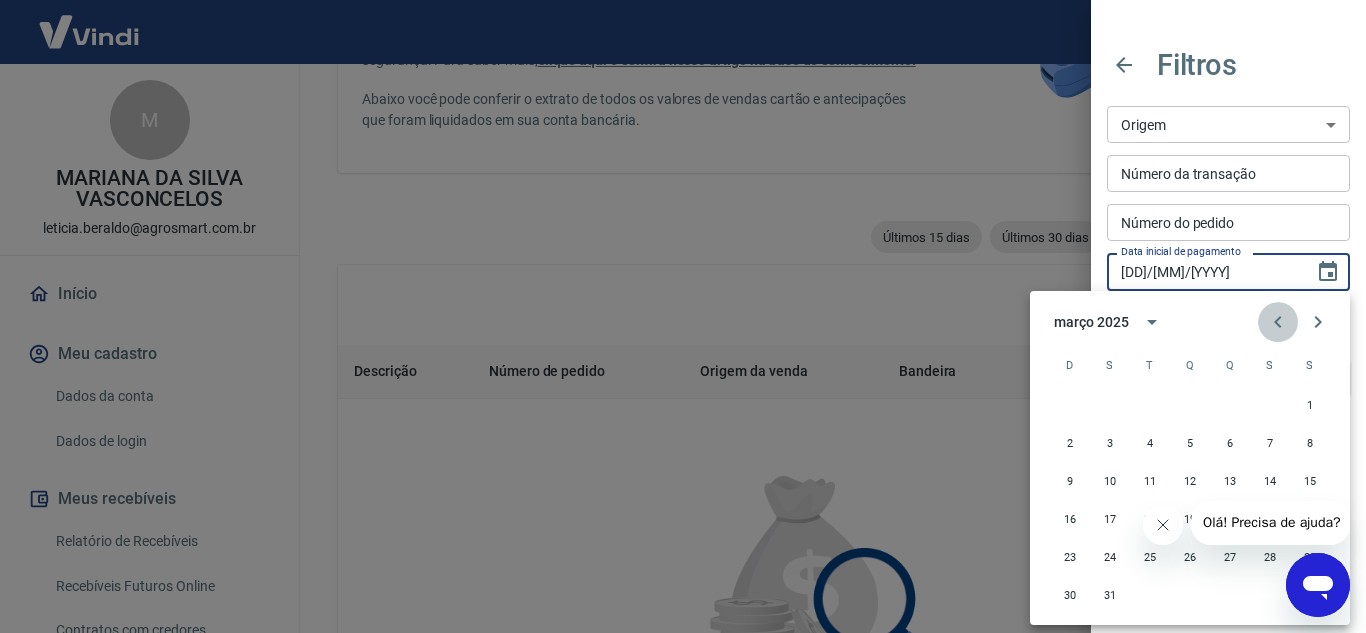 click 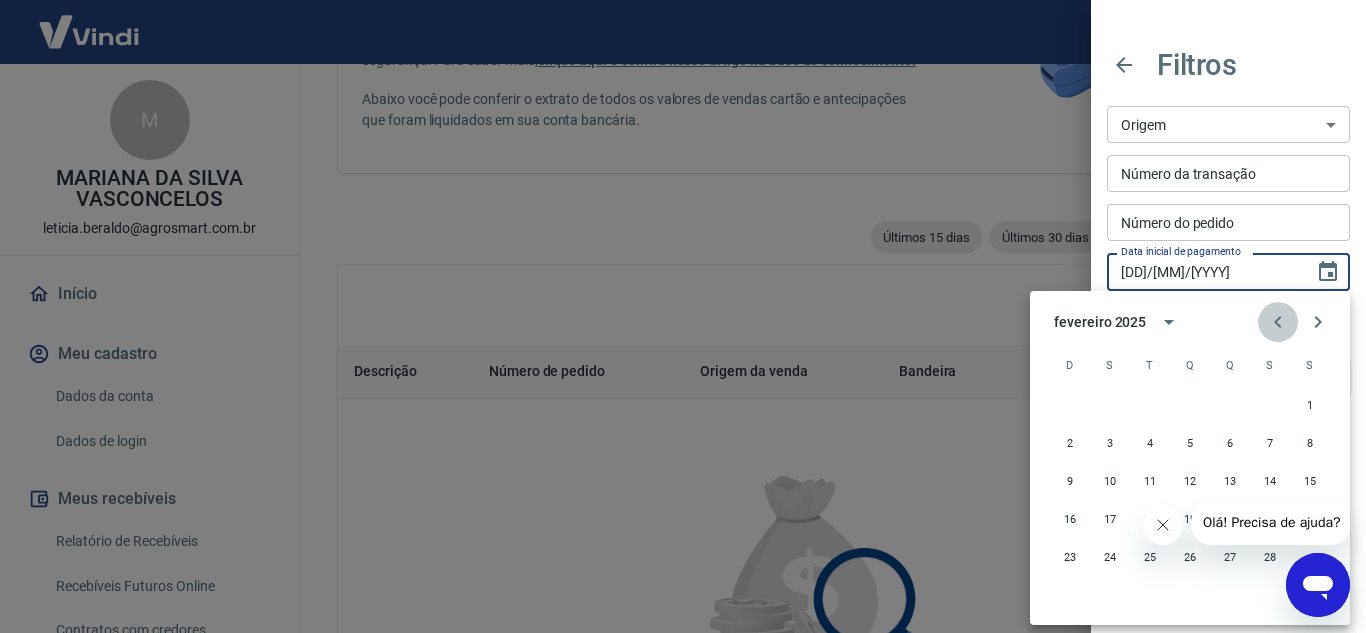 click 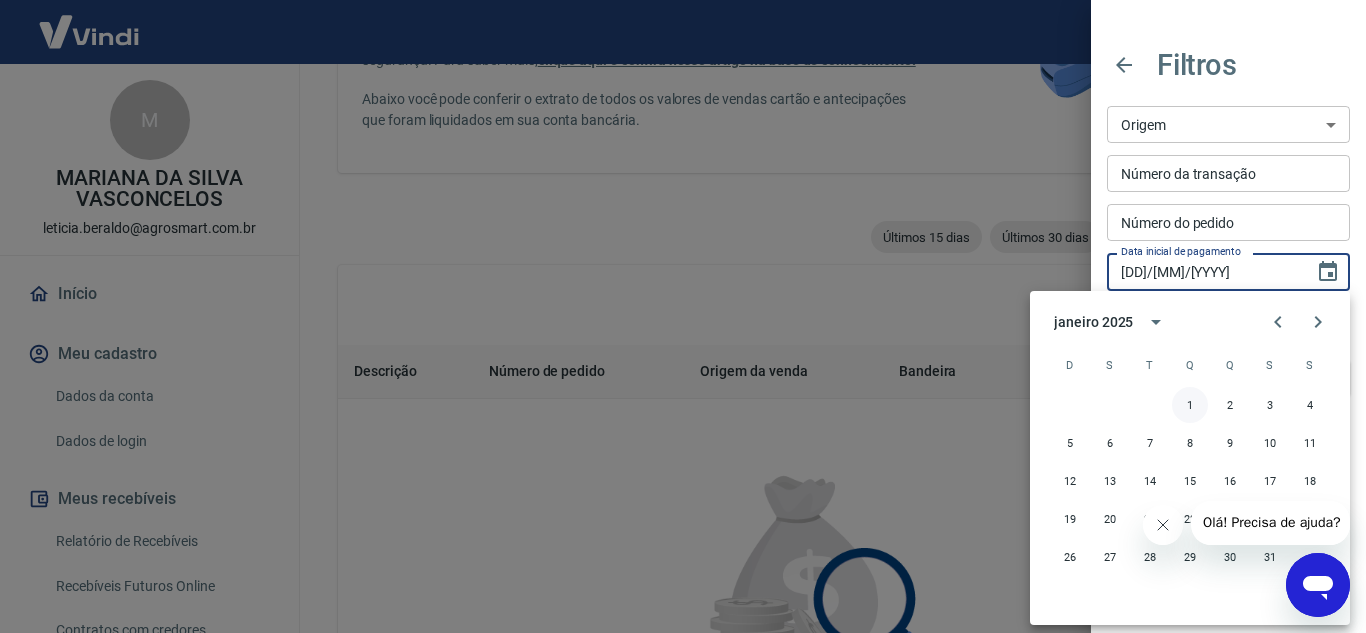 click on "1" at bounding box center [1190, 405] 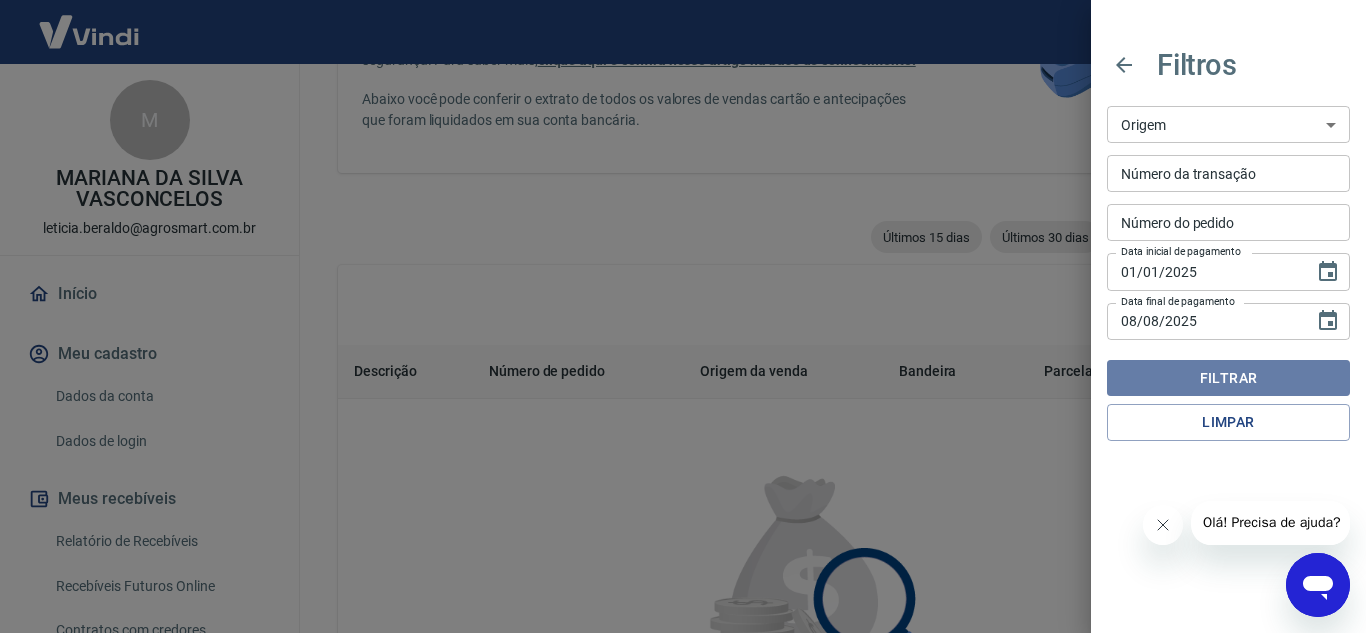 click on "Filtrar" at bounding box center (1228, 378) 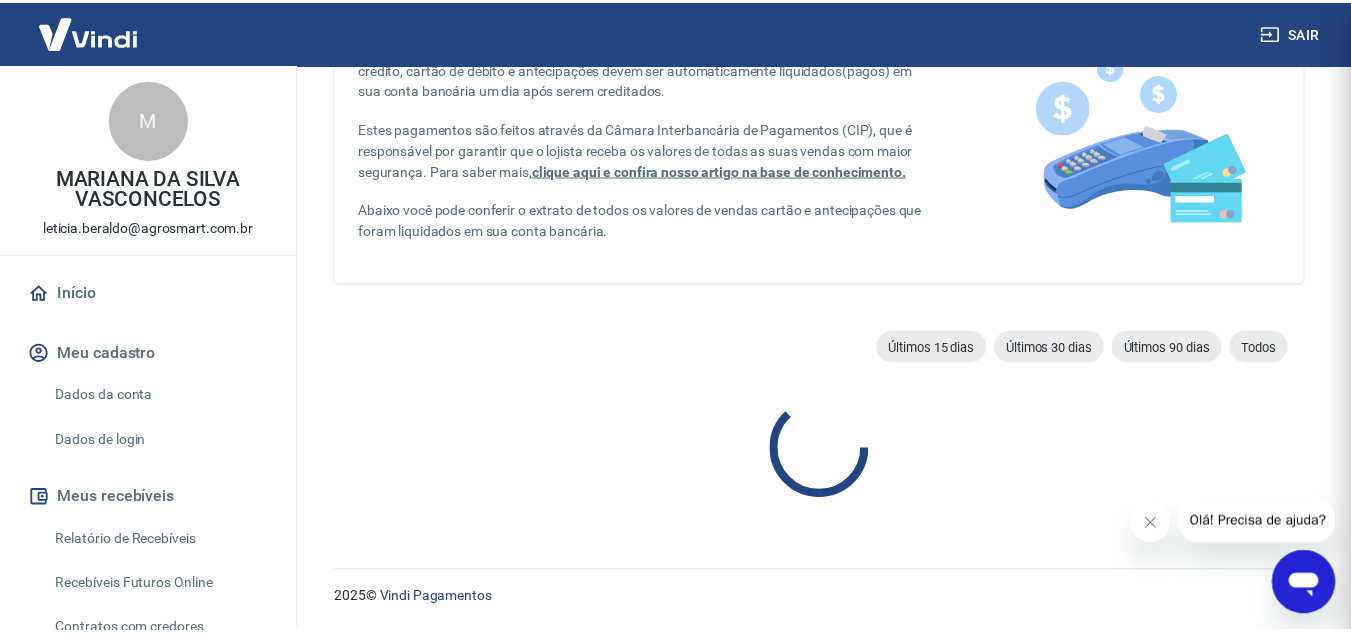 scroll, scrollTop: 253, scrollLeft: 0, axis: vertical 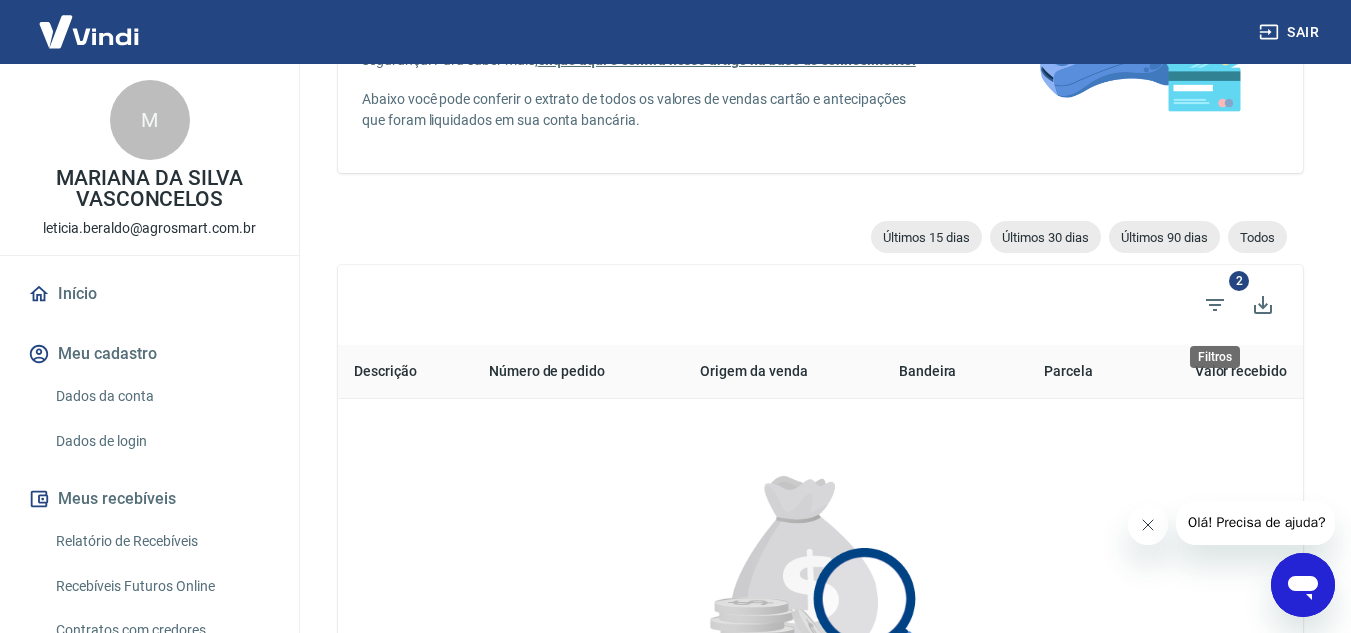 click on "2" at bounding box center (1239, 281) 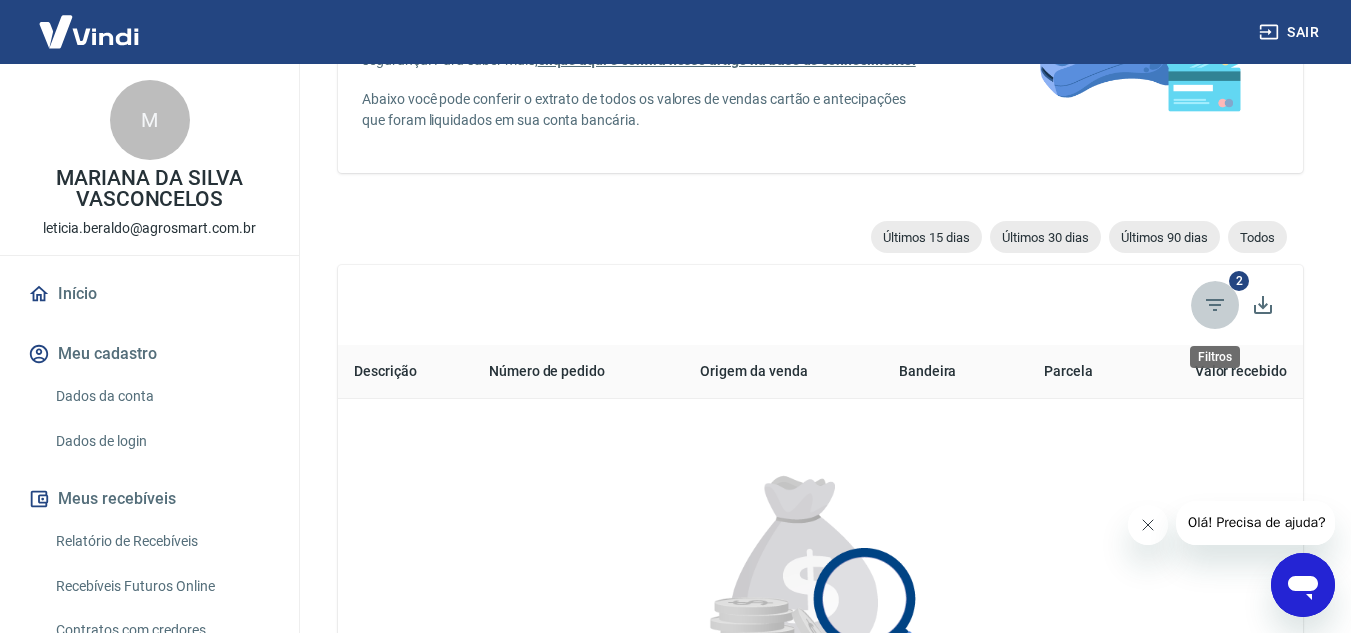 click 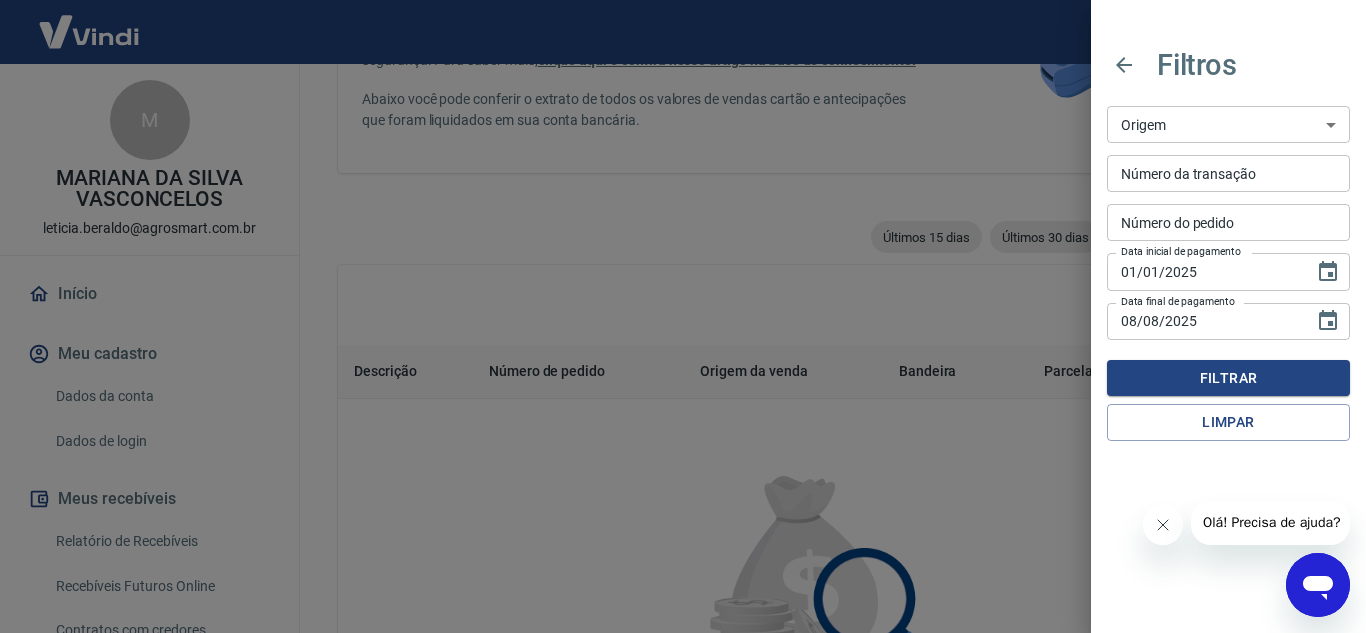 click at bounding box center [683, 316] 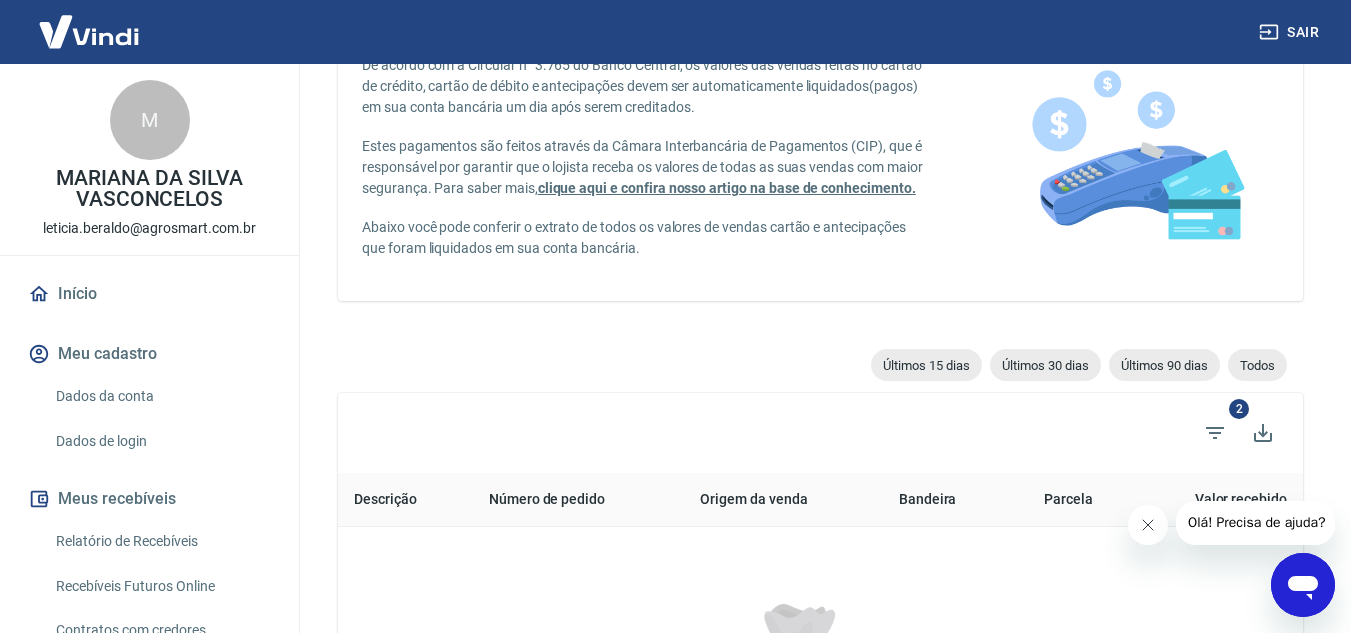 scroll, scrollTop: 0, scrollLeft: 0, axis: both 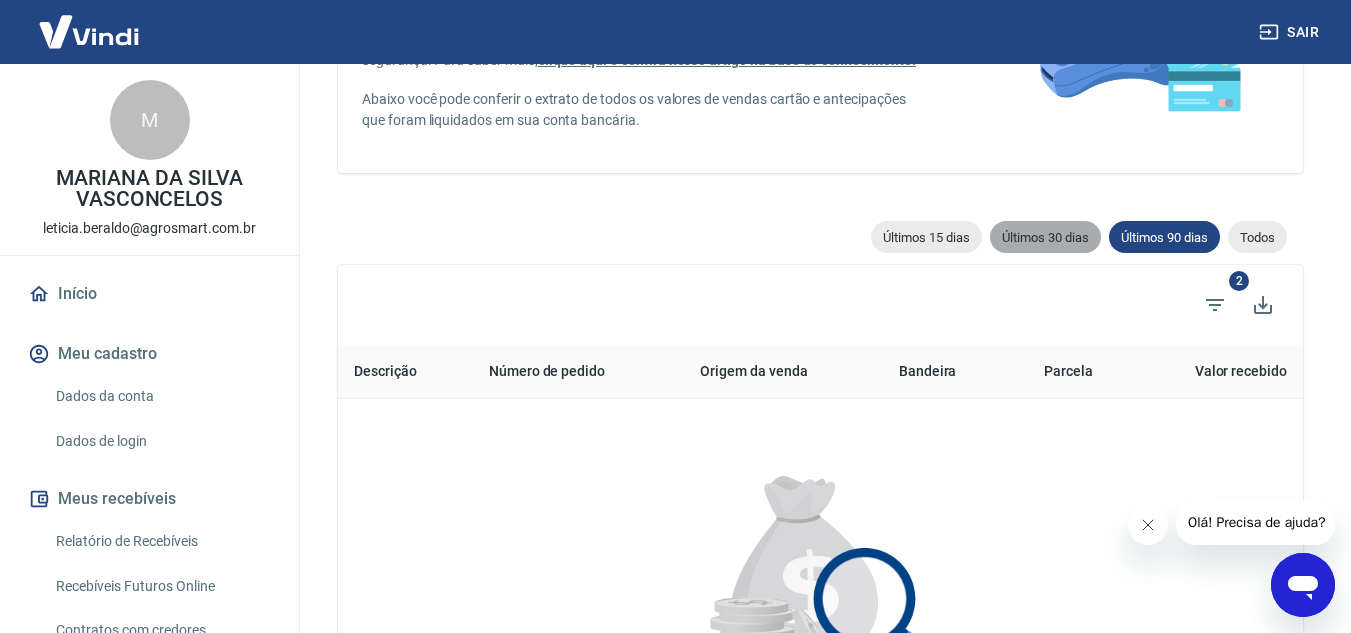 click on "Últimos 30 dias" at bounding box center (1045, 237) 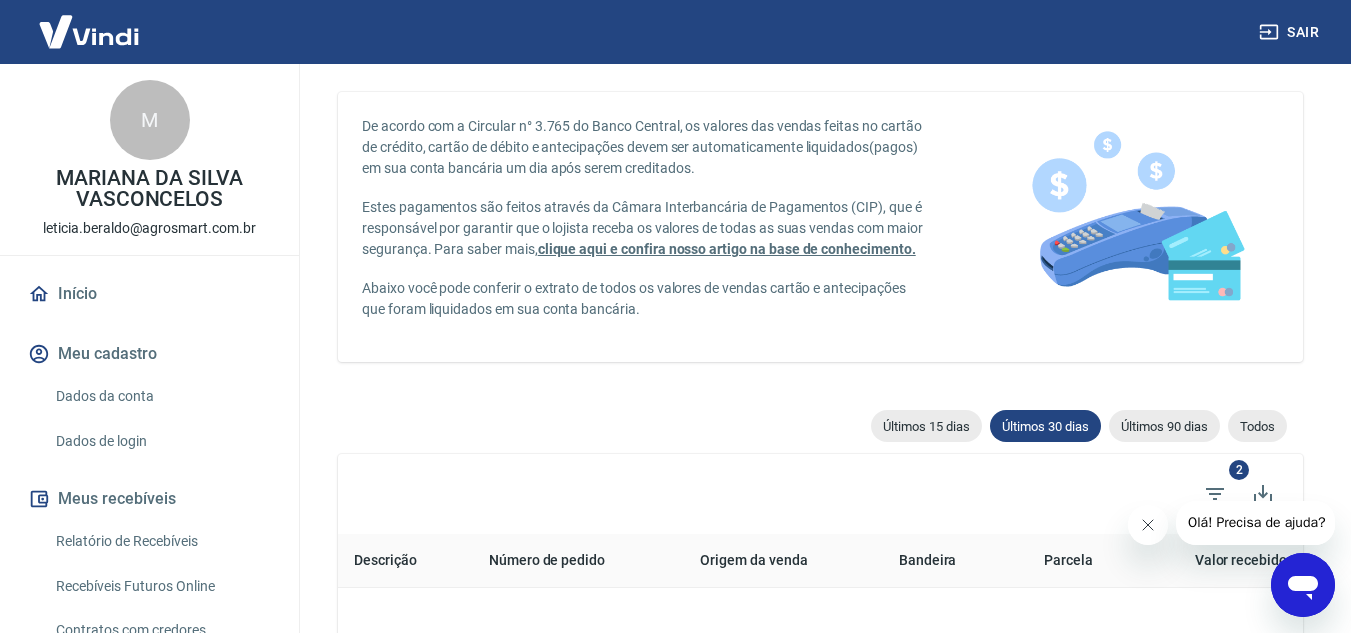 scroll, scrollTop: 0, scrollLeft: 0, axis: both 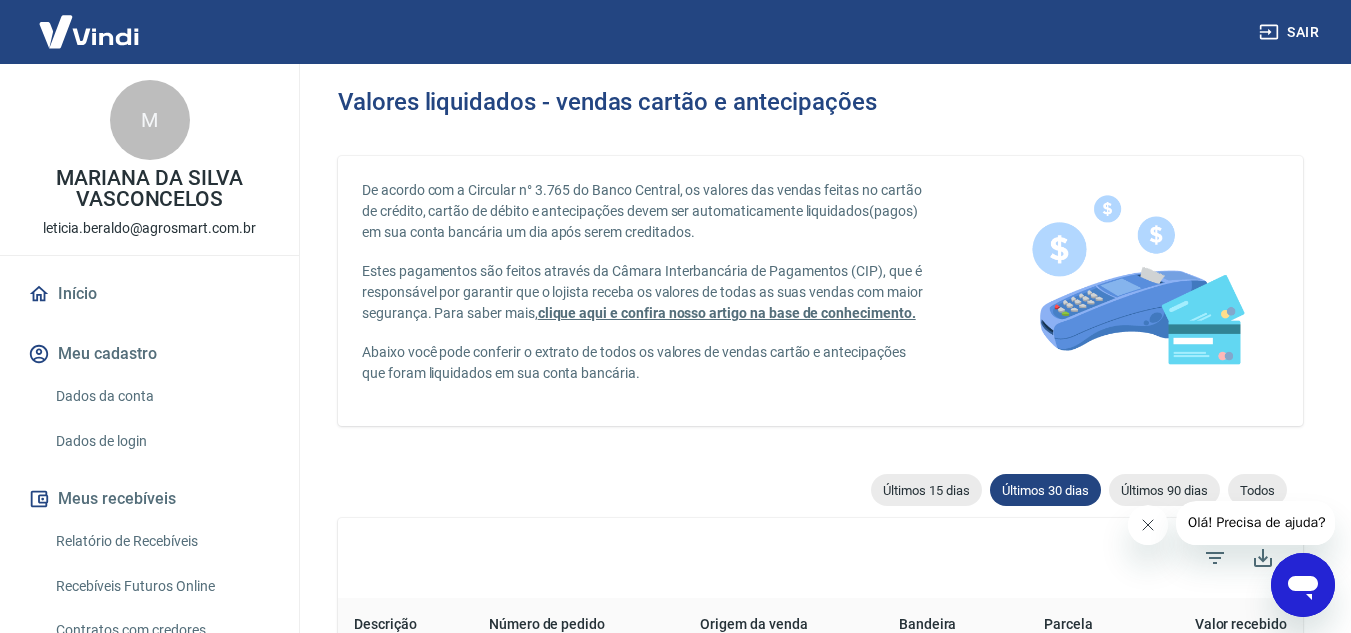 type on "[DD]/[MM]/[YYYY]" 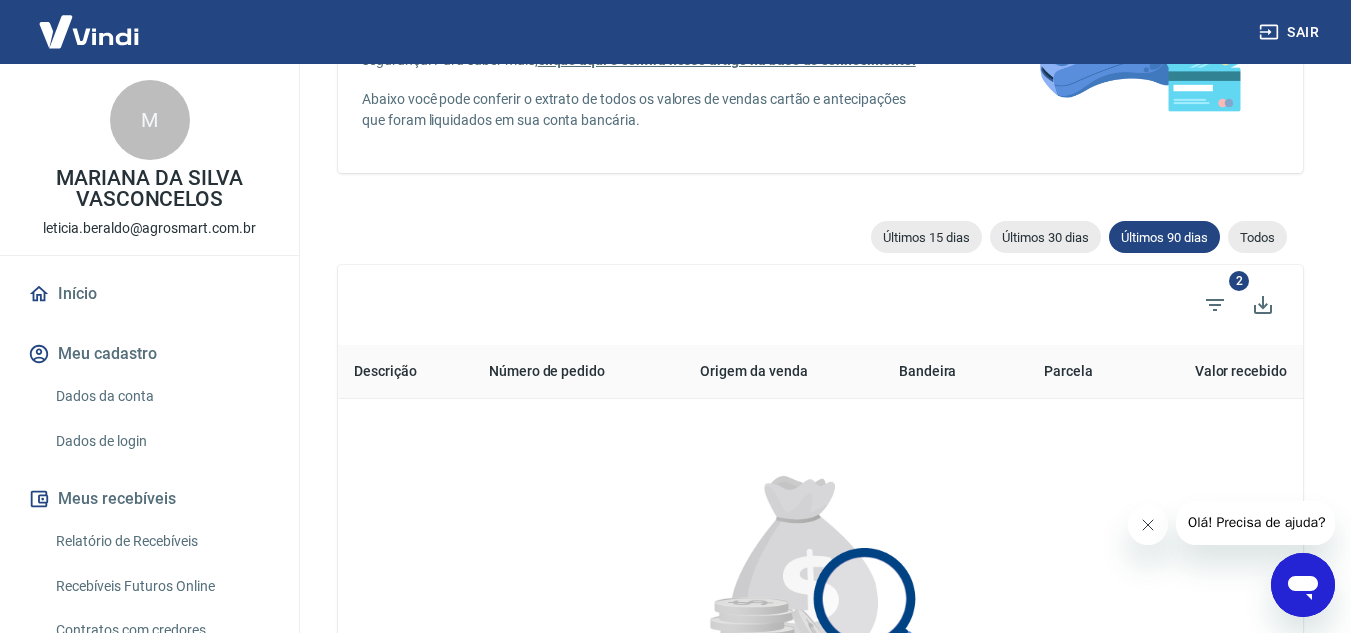 scroll, scrollTop: 253, scrollLeft: 0, axis: vertical 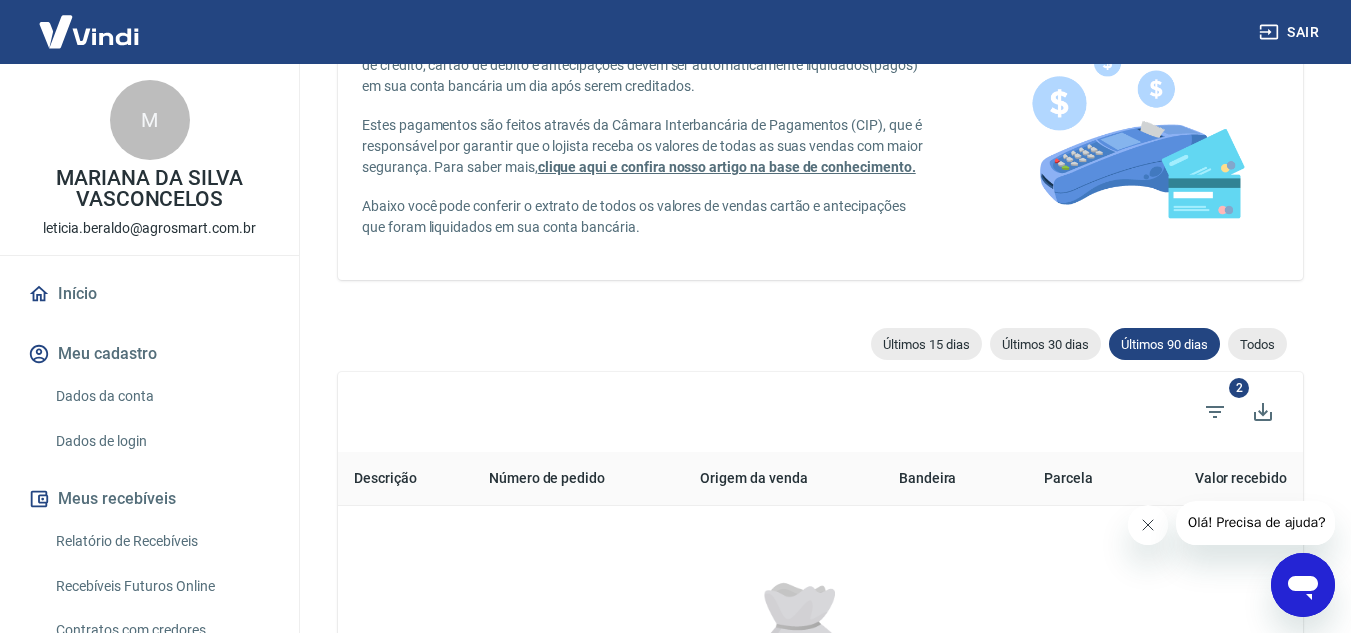 type 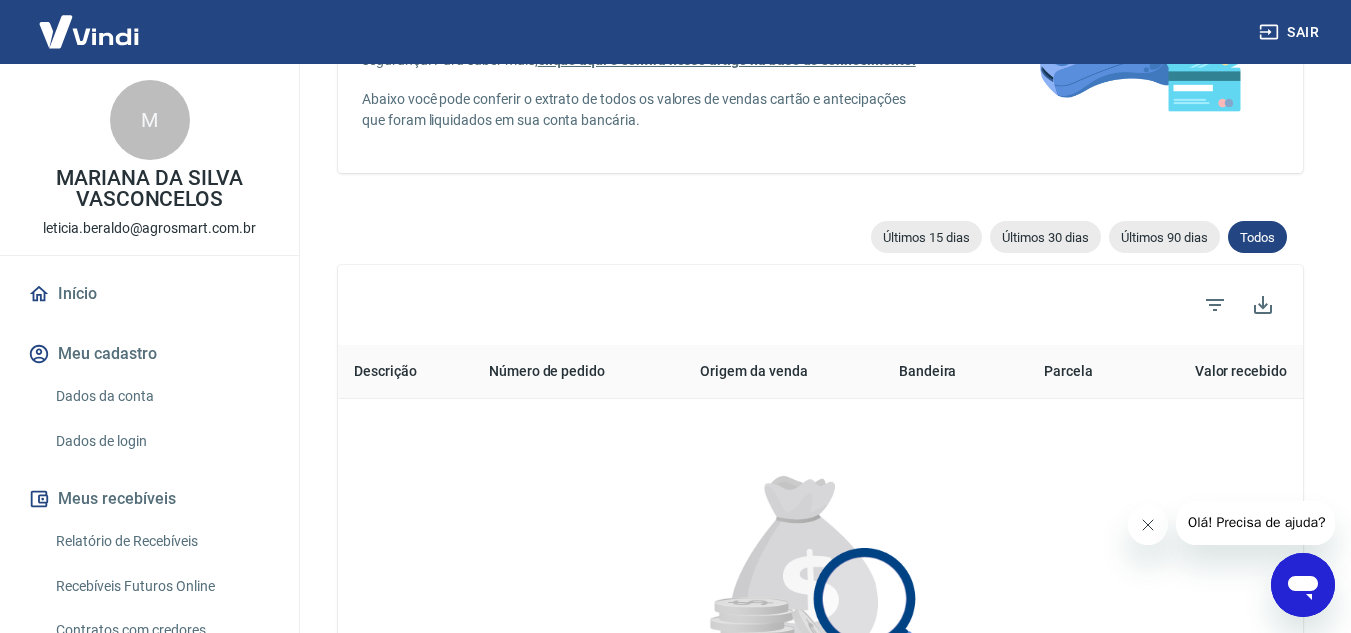 type on "24/07/2025" 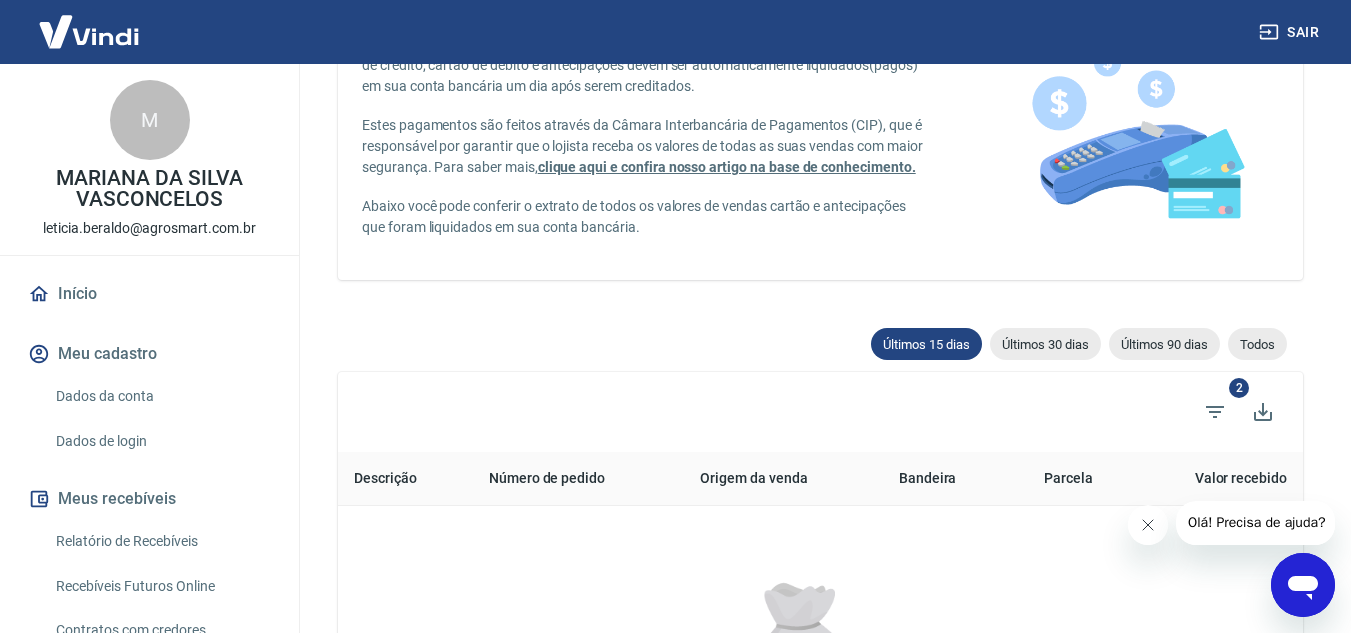 scroll, scrollTop: 338, scrollLeft: 0, axis: vertical 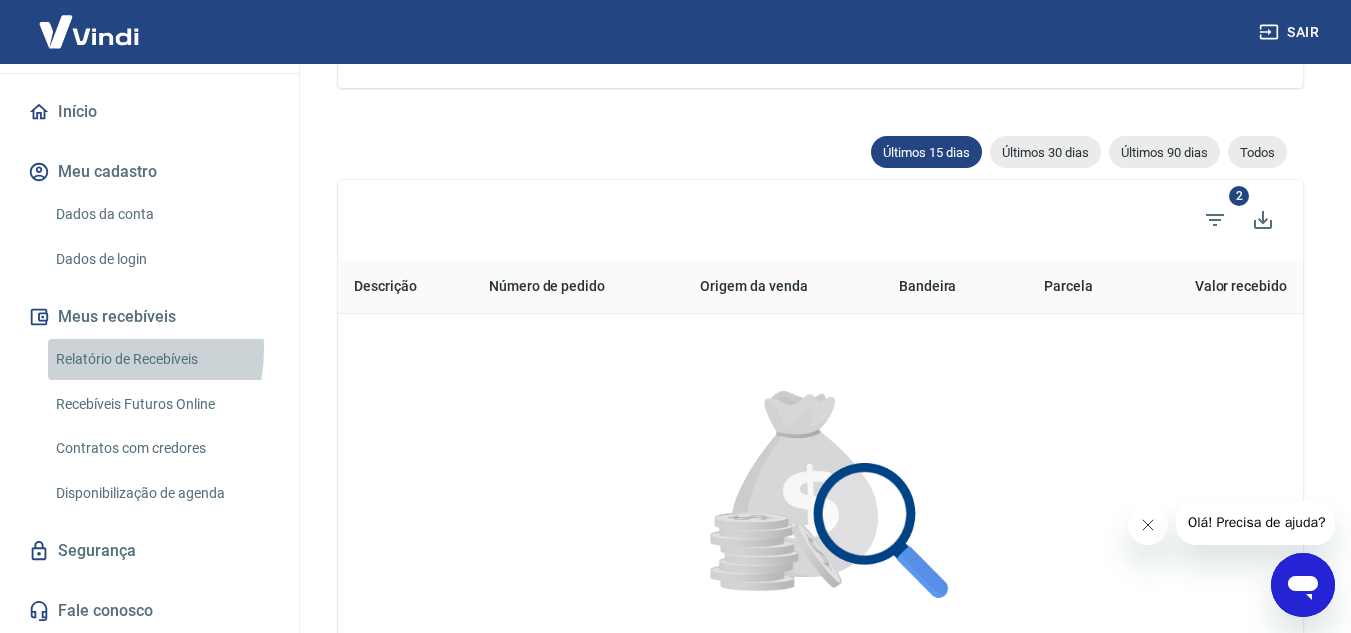 click on "Relatório de Recebíveis" at bounding box center [161, 359] 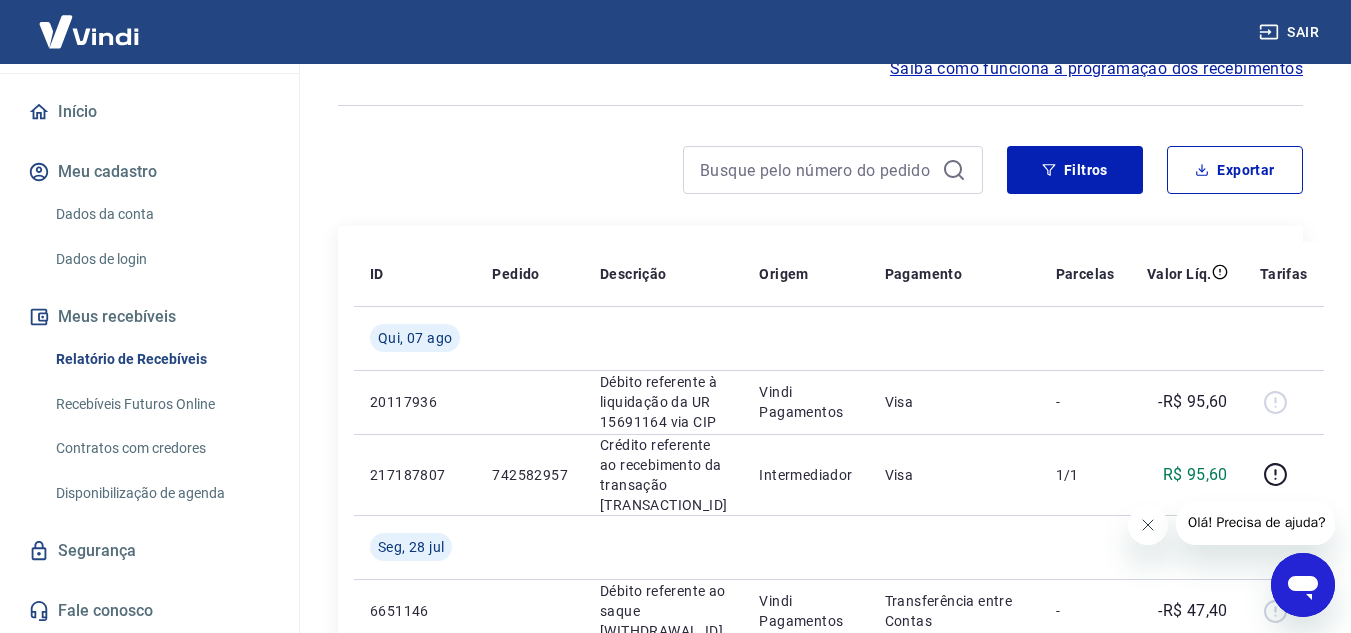 scroll, scrollTop: 0, scrollLeft: 0, axis: both 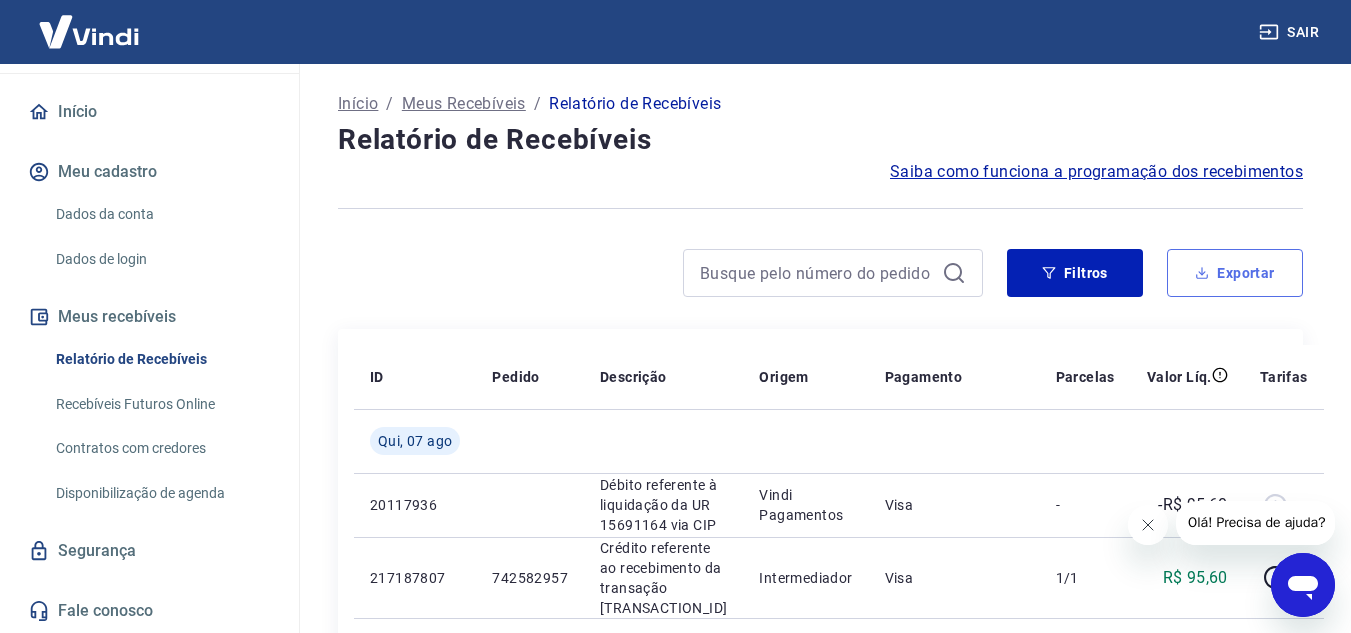 click on "Exportar" at bounding box center [1235, 273] 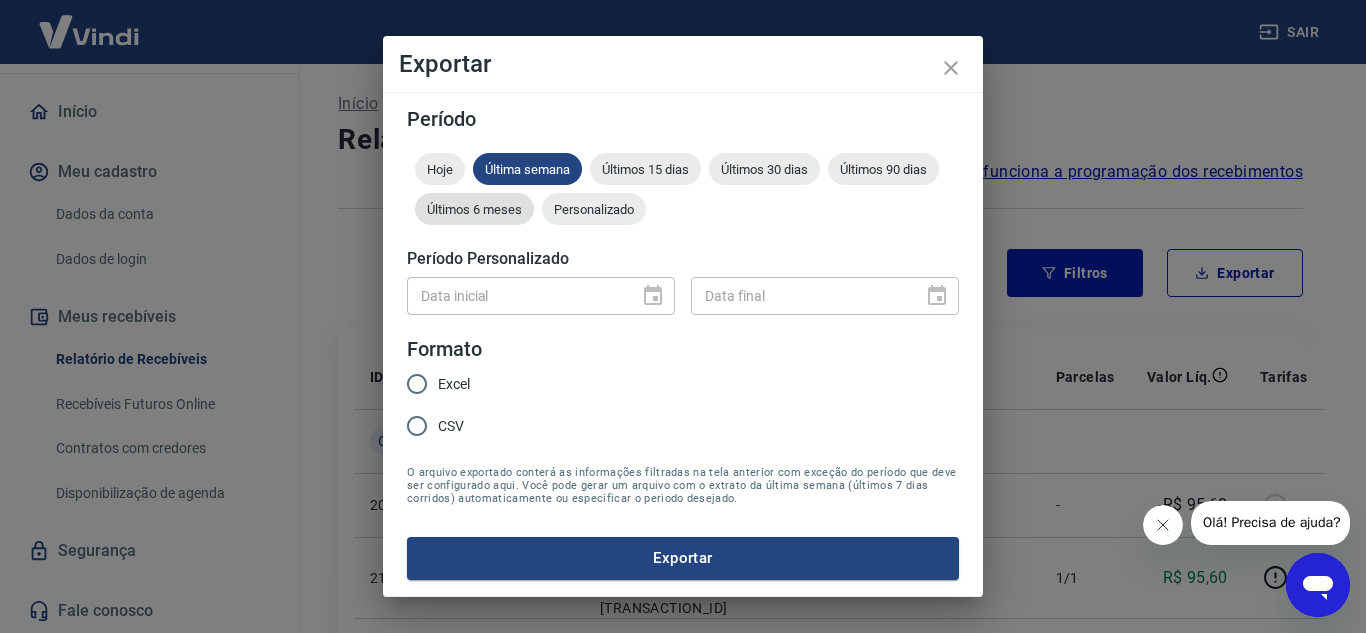 click on "Últimos 6 meses" at bounding box center (474, 209) 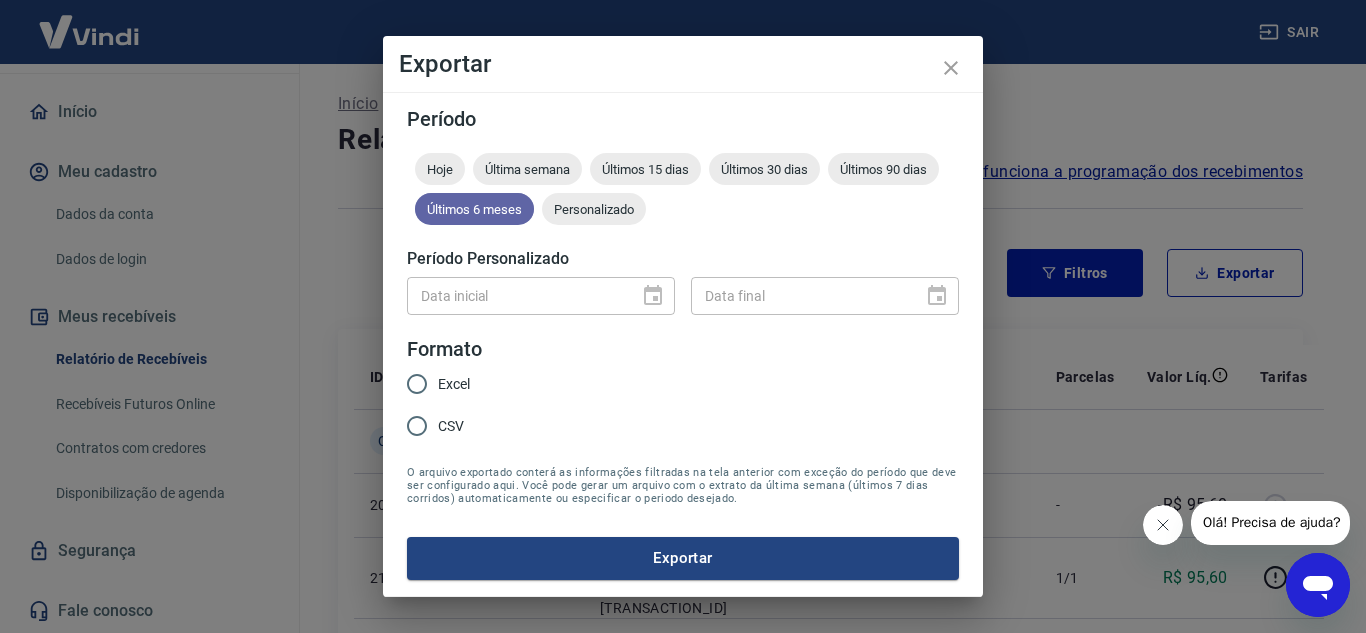 click on "Últimos 6 meses" at bounding box center (474, 209) 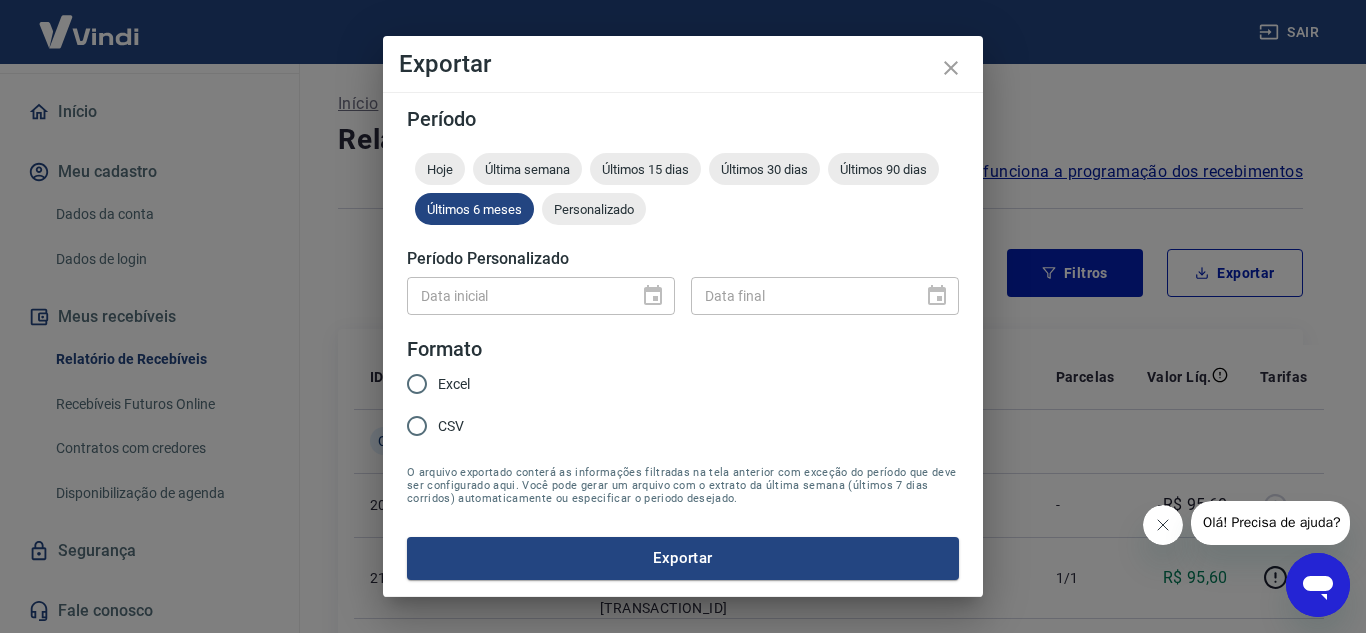 click on "Excel" at bounding box center (417, 384) 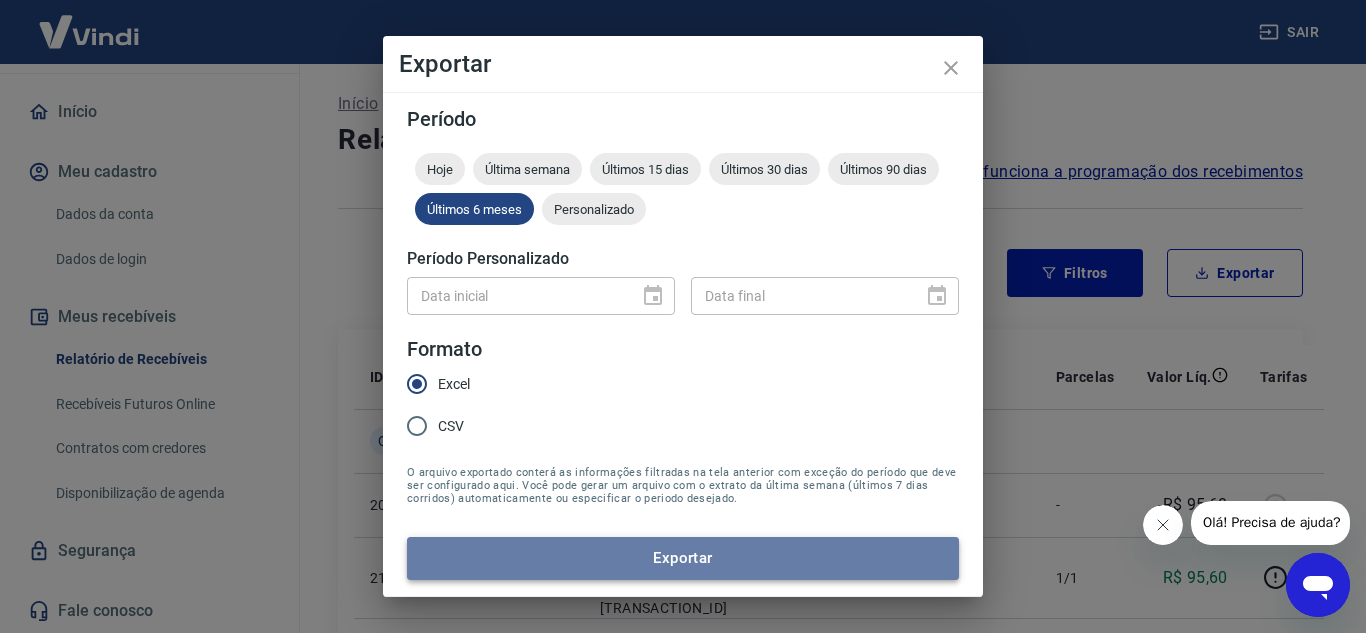 click on "Exportar" at bounding box center [683, 558] 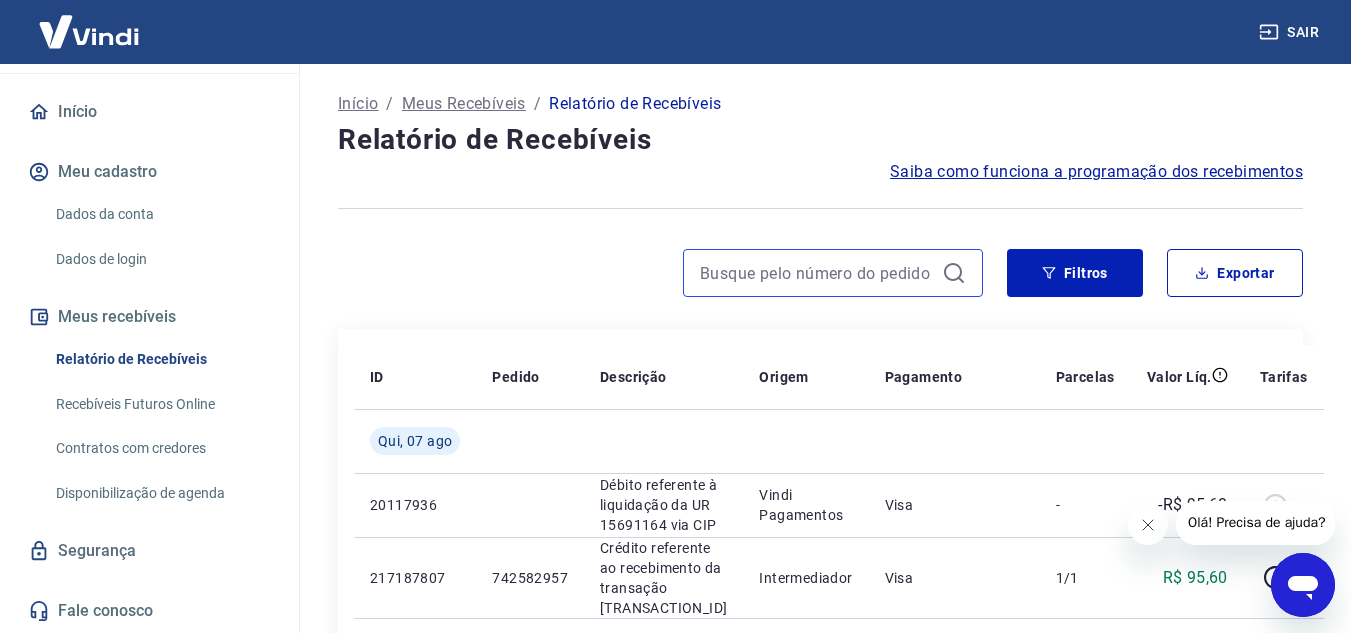 click at bounding box center [817, 273] 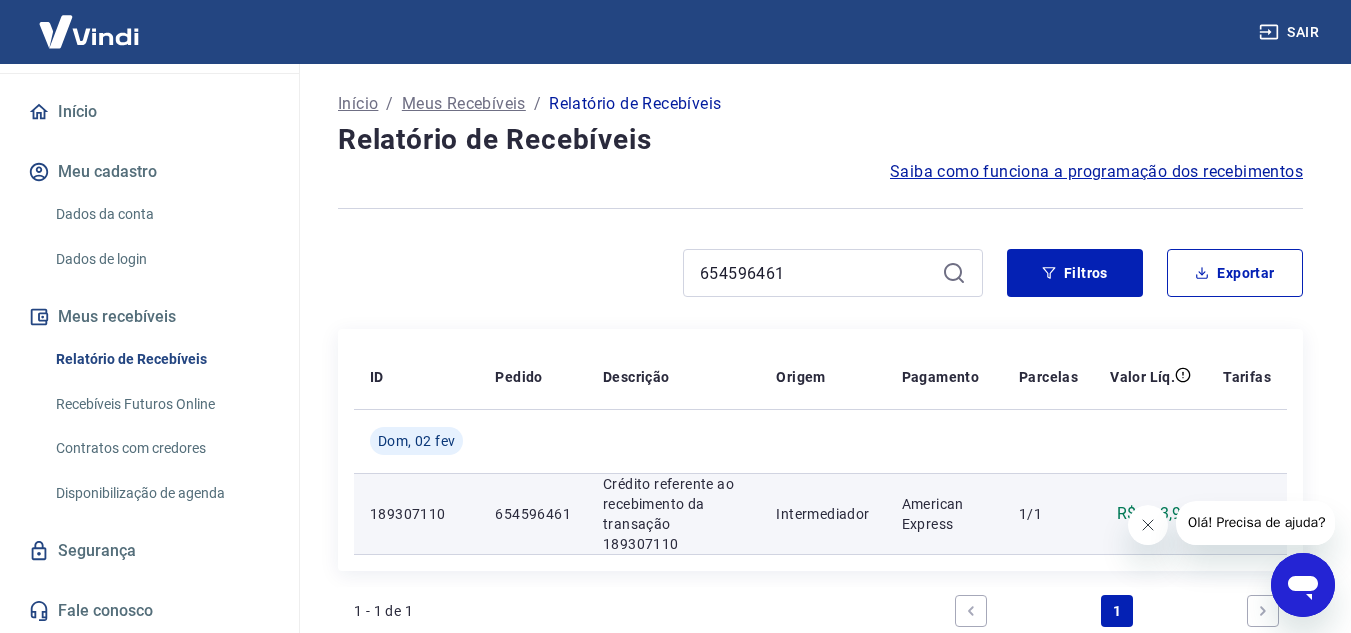 click on "Crédito referente ao recebimento da transação 189307110" at bounding box center [673, 514] 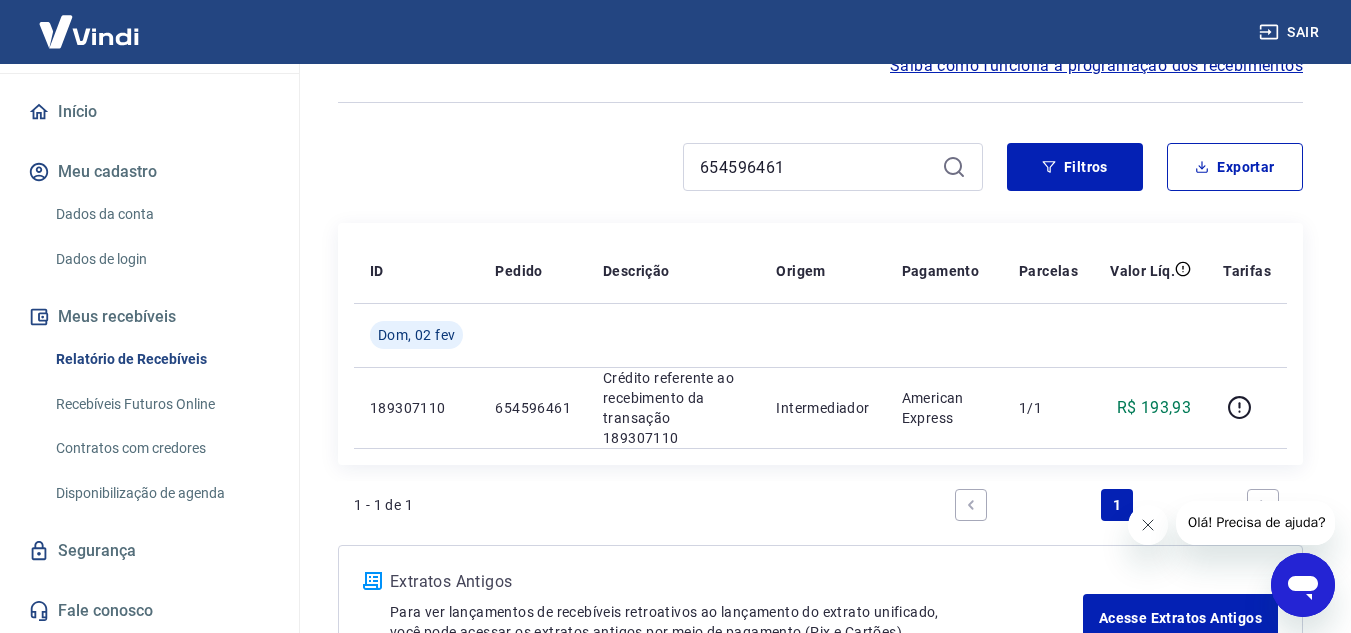 scroll, scrollTop: 109, scrollLeft: 0, axis: vertical 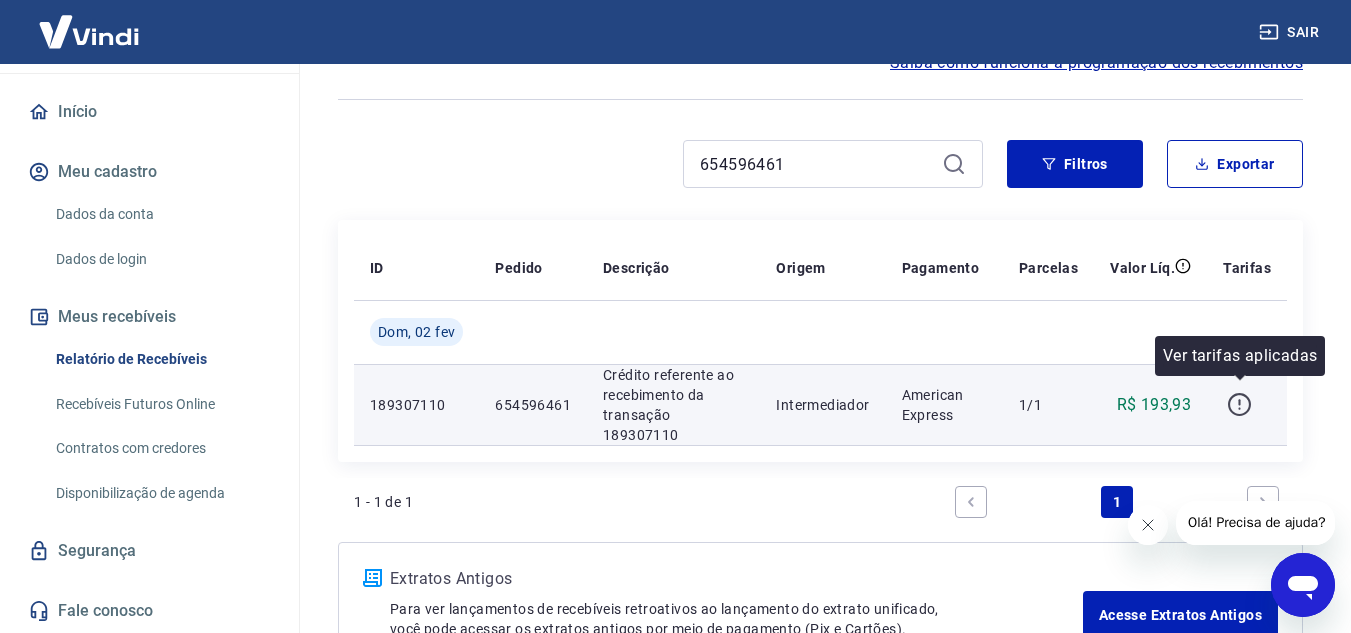 click 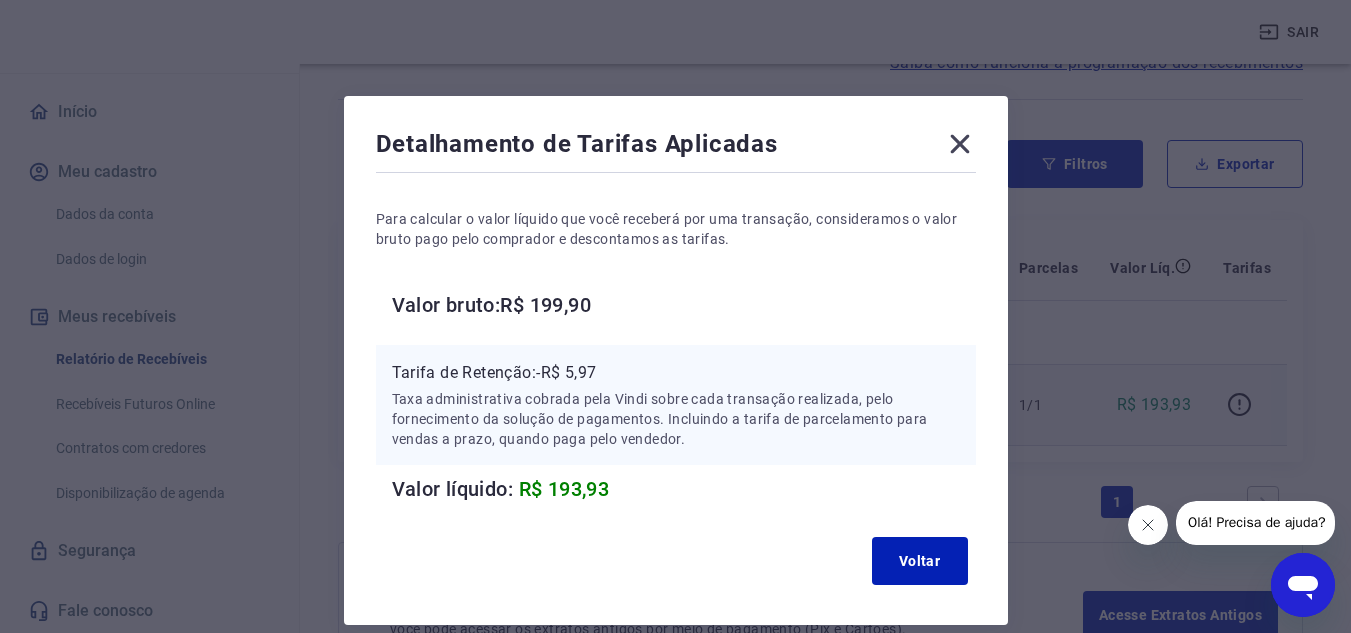 click 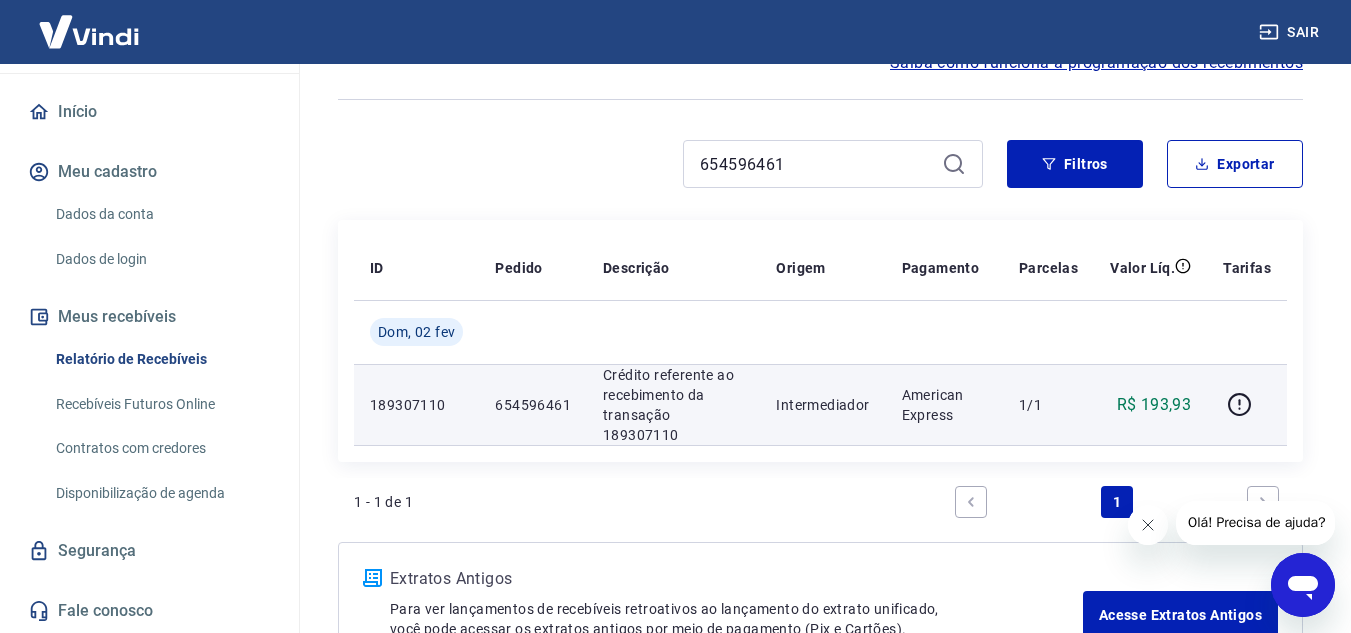 scroll, scrollTop: 96, scrollLeft: 0, axis: vertical 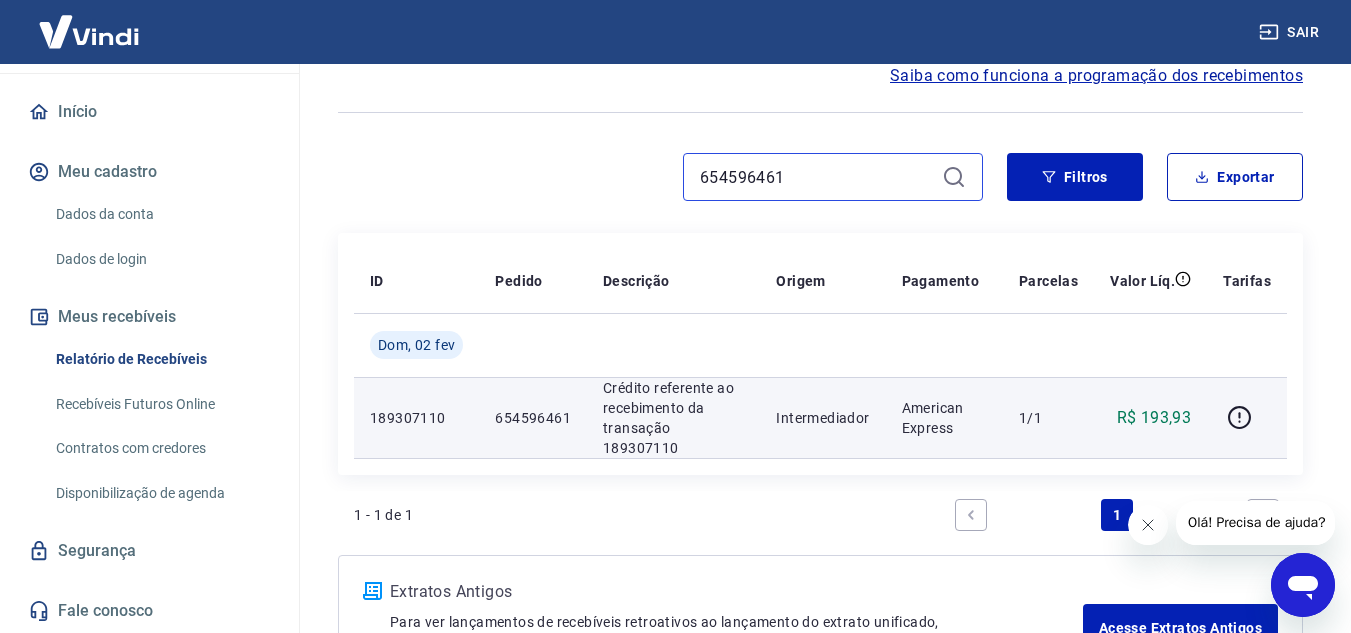 click on "654596461" at bounding box center (817, 177) 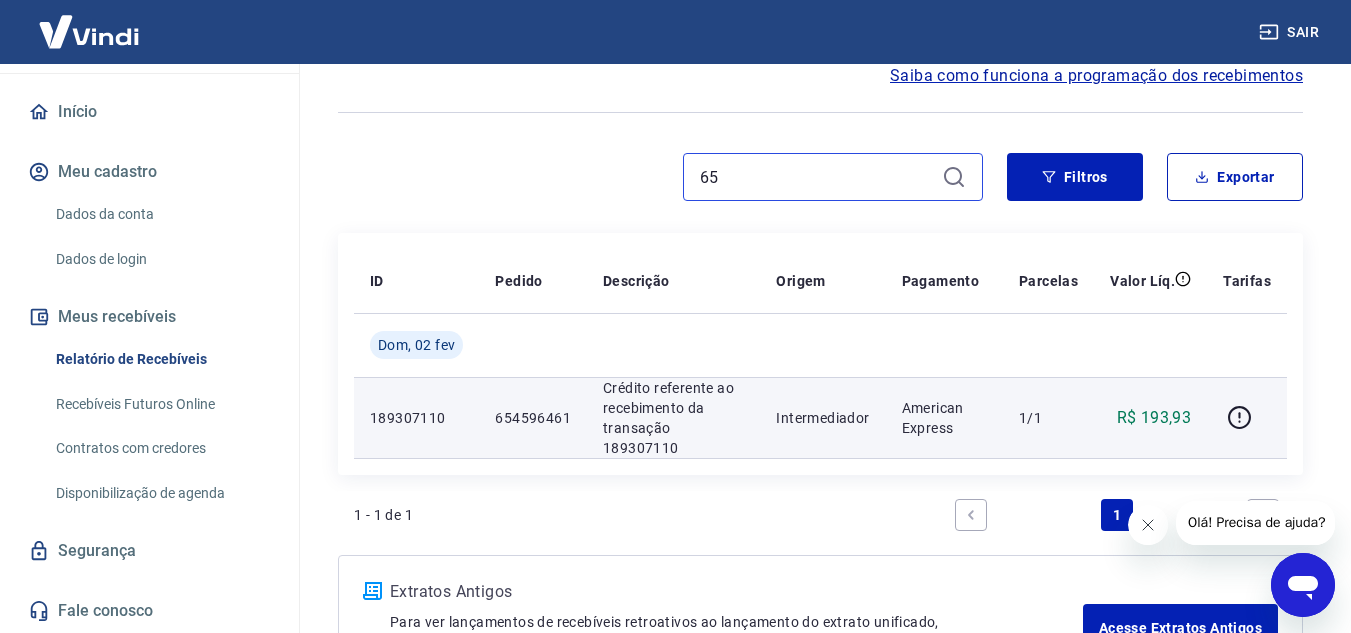 type on "6" 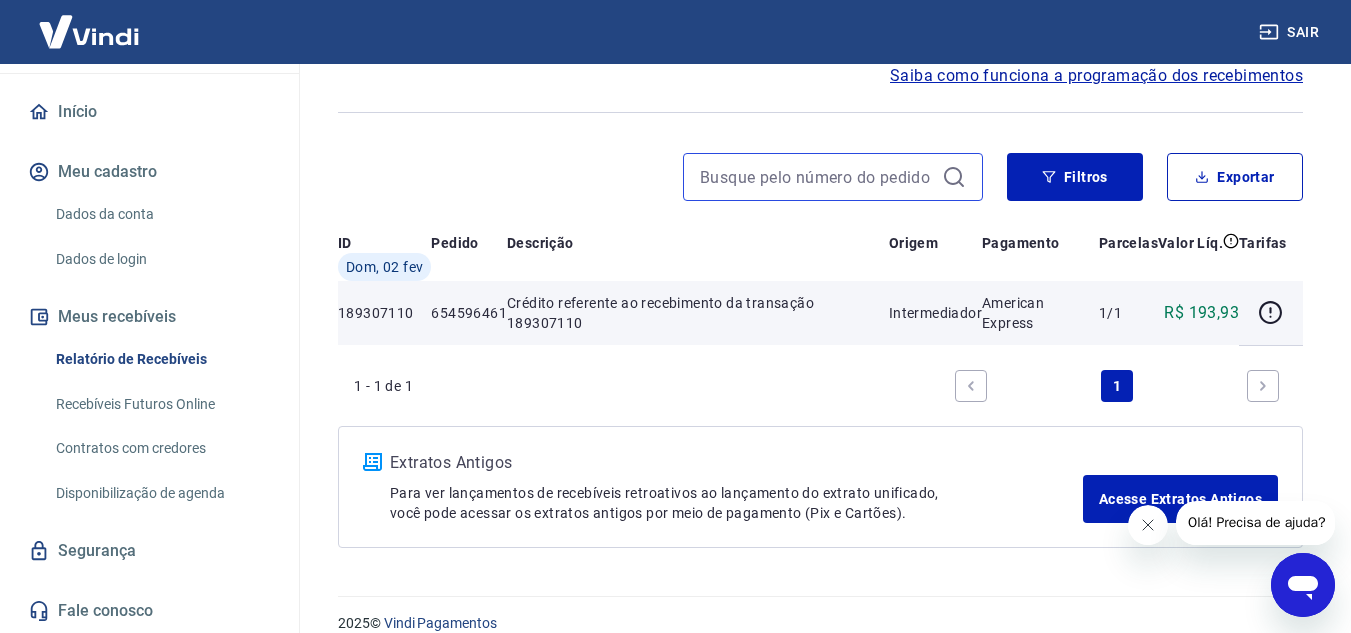 scroll, scrollTop: 0, scrollLeft: 0, axis: both 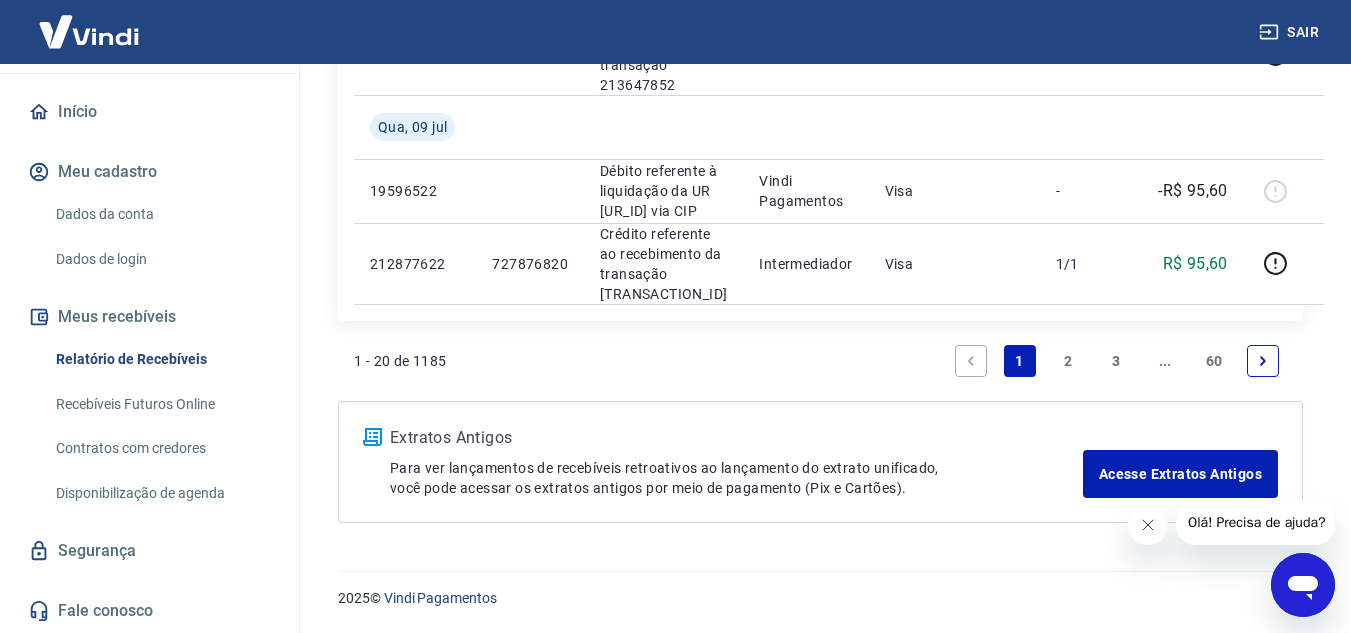 click on "3" at bounding box center (1117, 361) 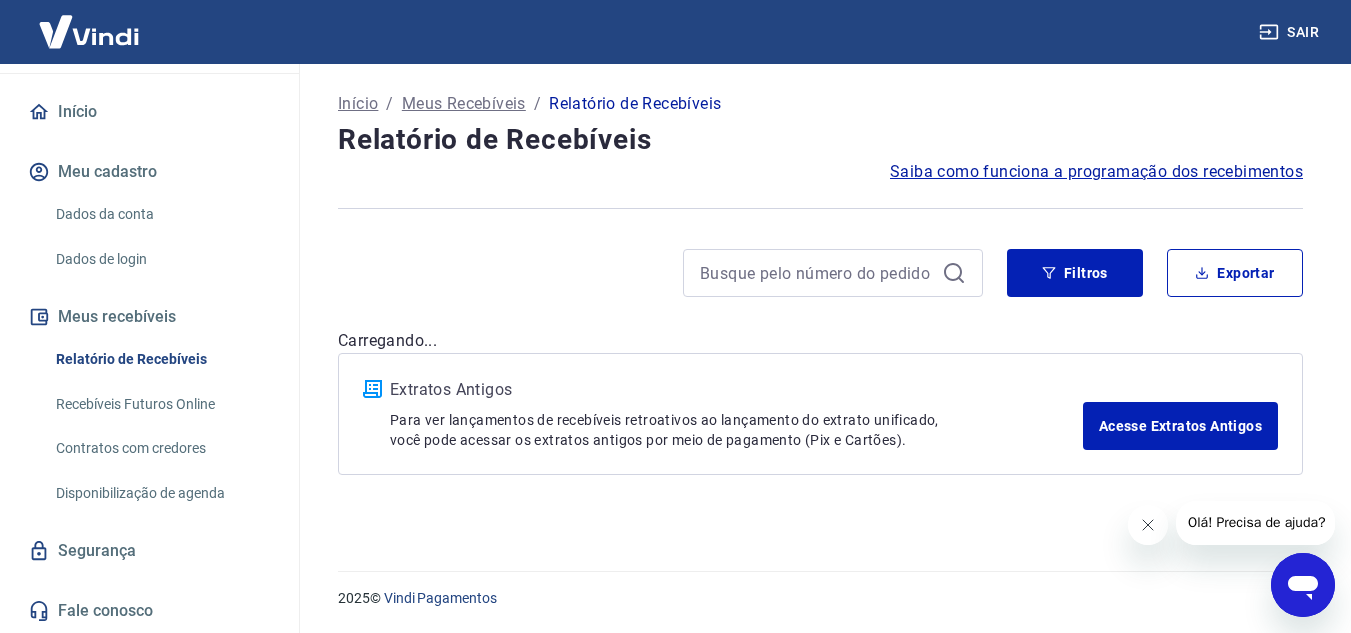 scroll, scrollTop: 0, scrollLeft: 0, axis: both 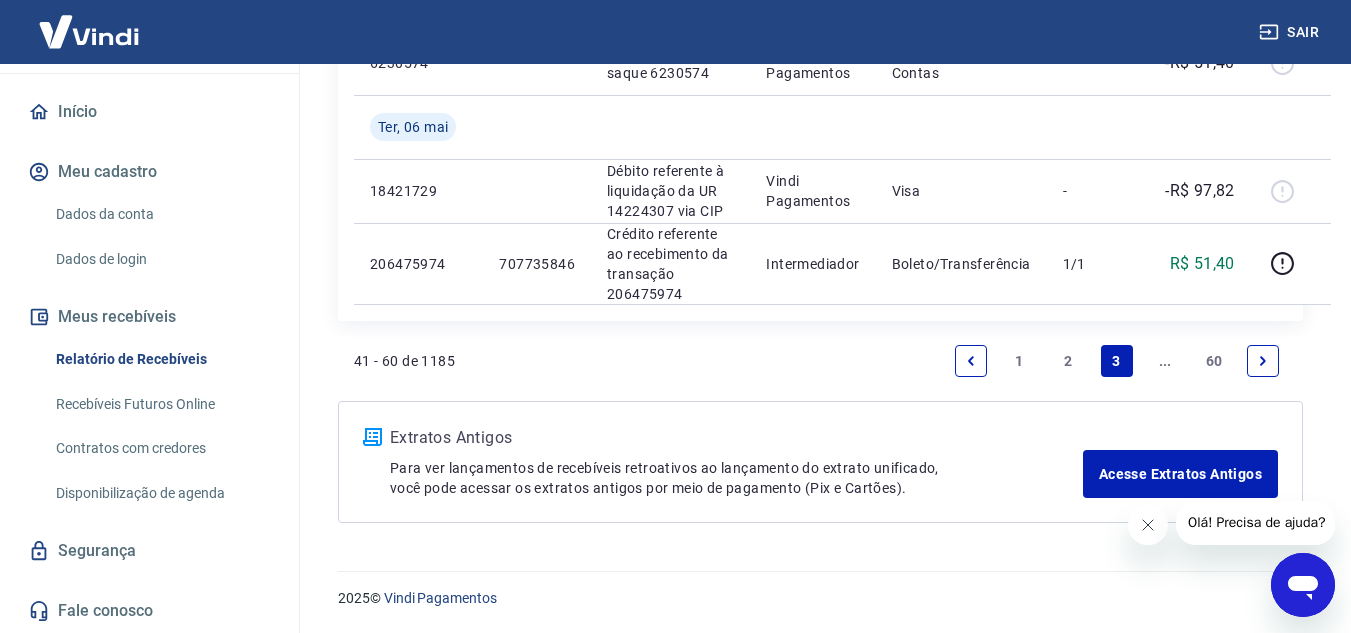 click at bounding box center (1263, 361) 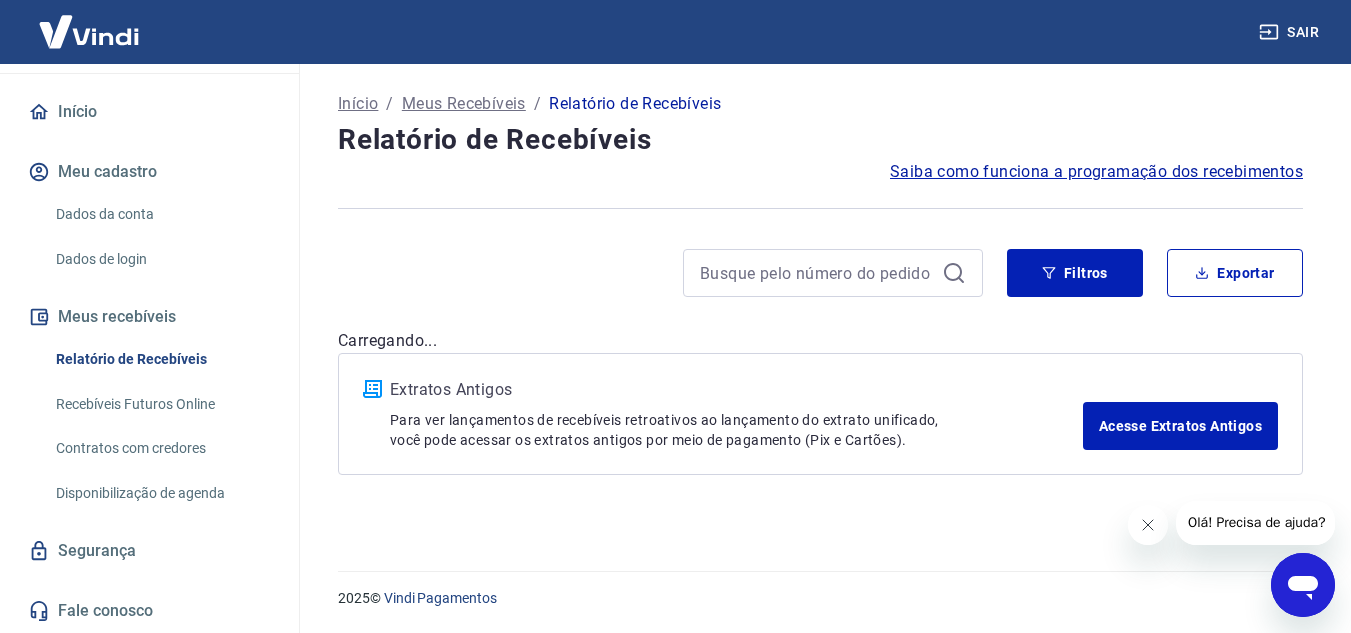 scroll, scrollTop: 0, scrollLeft: 0, axis: both 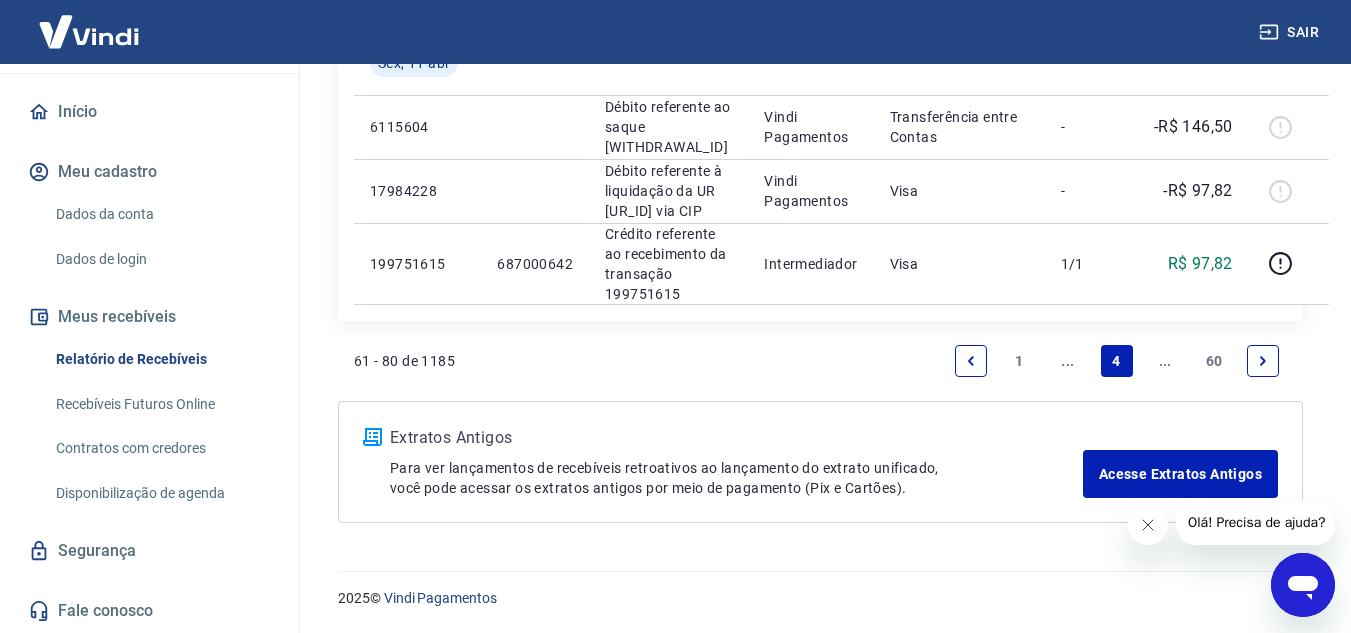 click 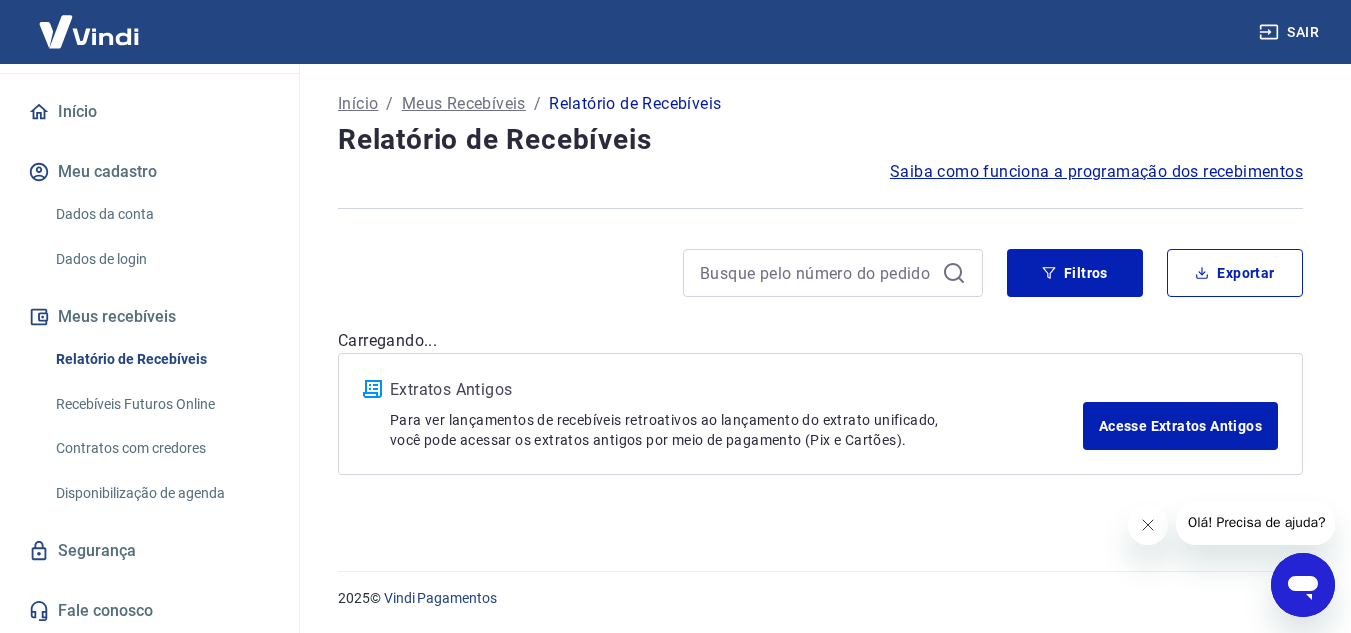 scroll, scrollTop: 0, scrollLeft: 0, axis: both 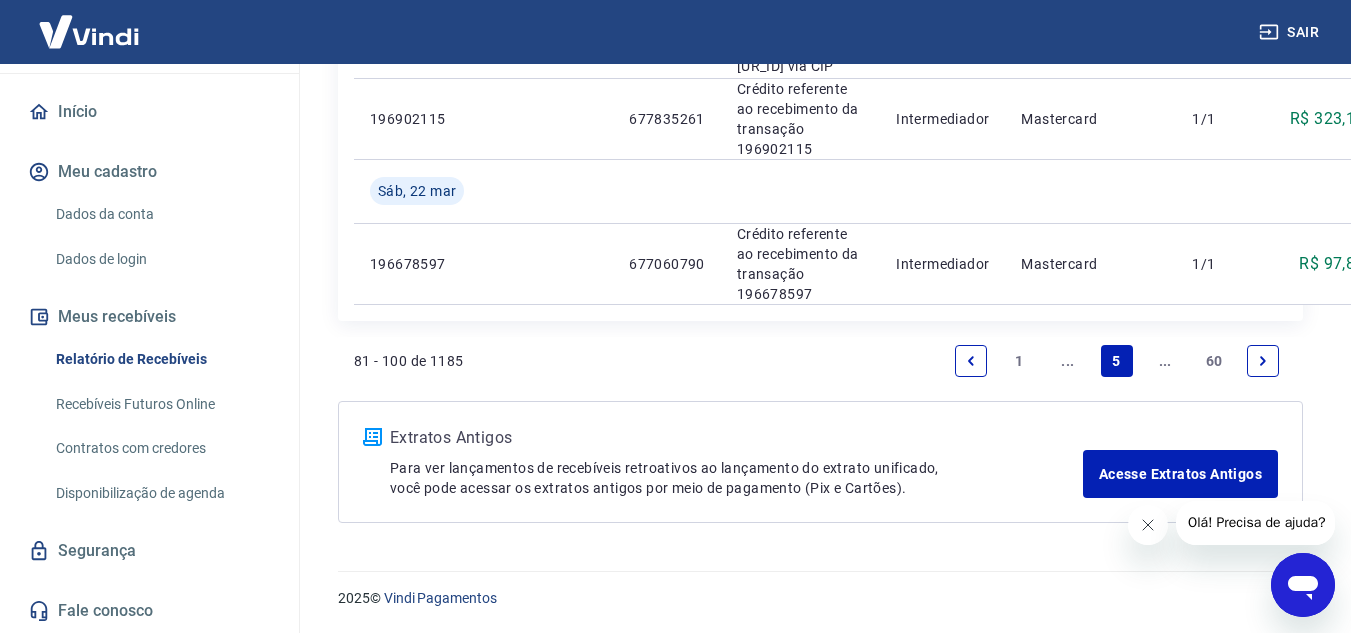 click at bounding box center [1263, 361] 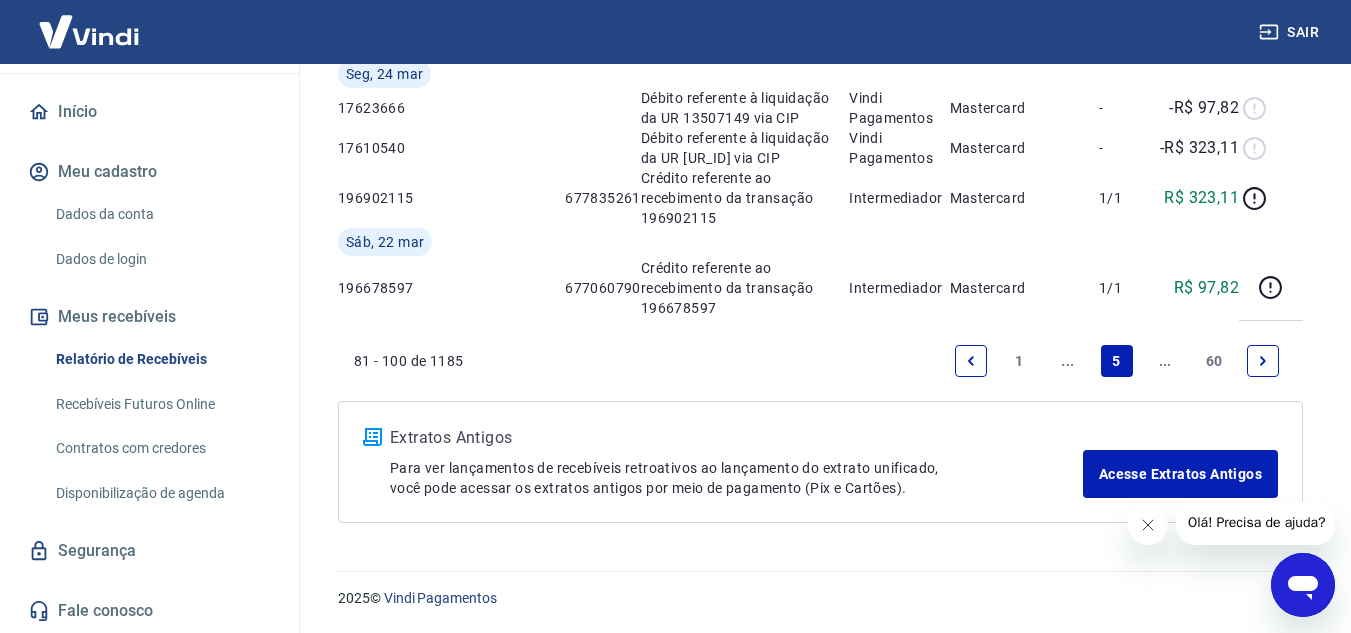 scroll, scrollTop: 0, scrollLeft: 0, axis: both 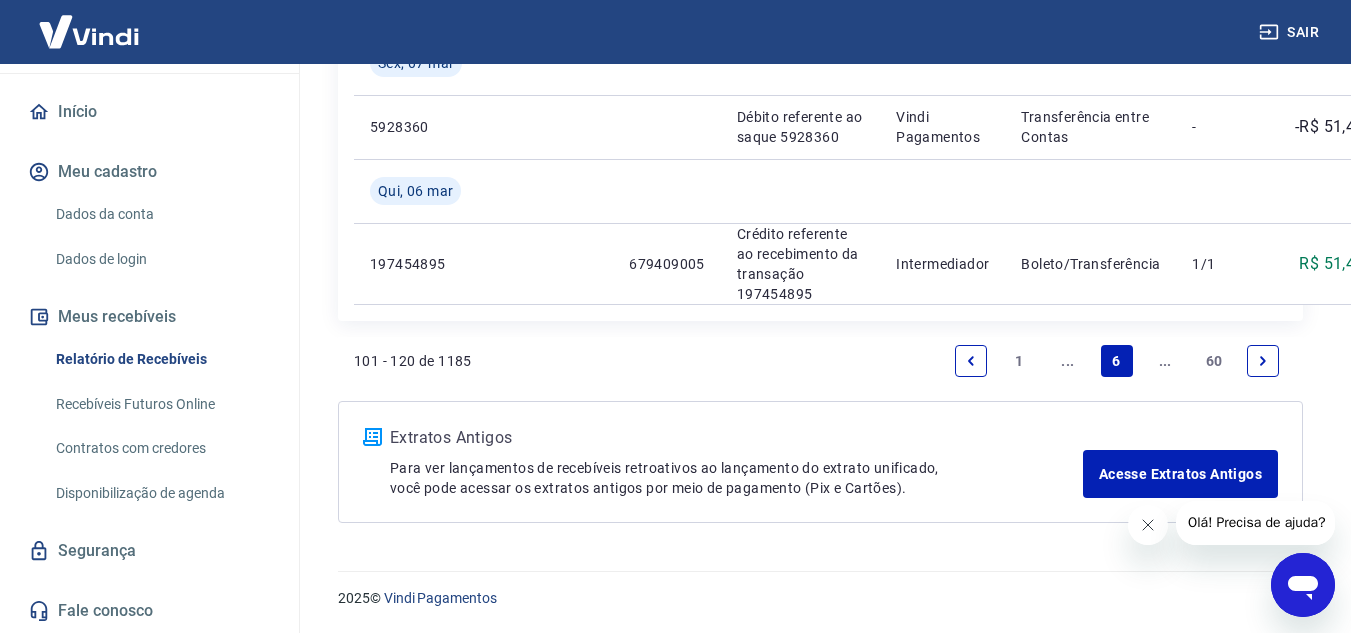 click at bounding box center (1263, 361) 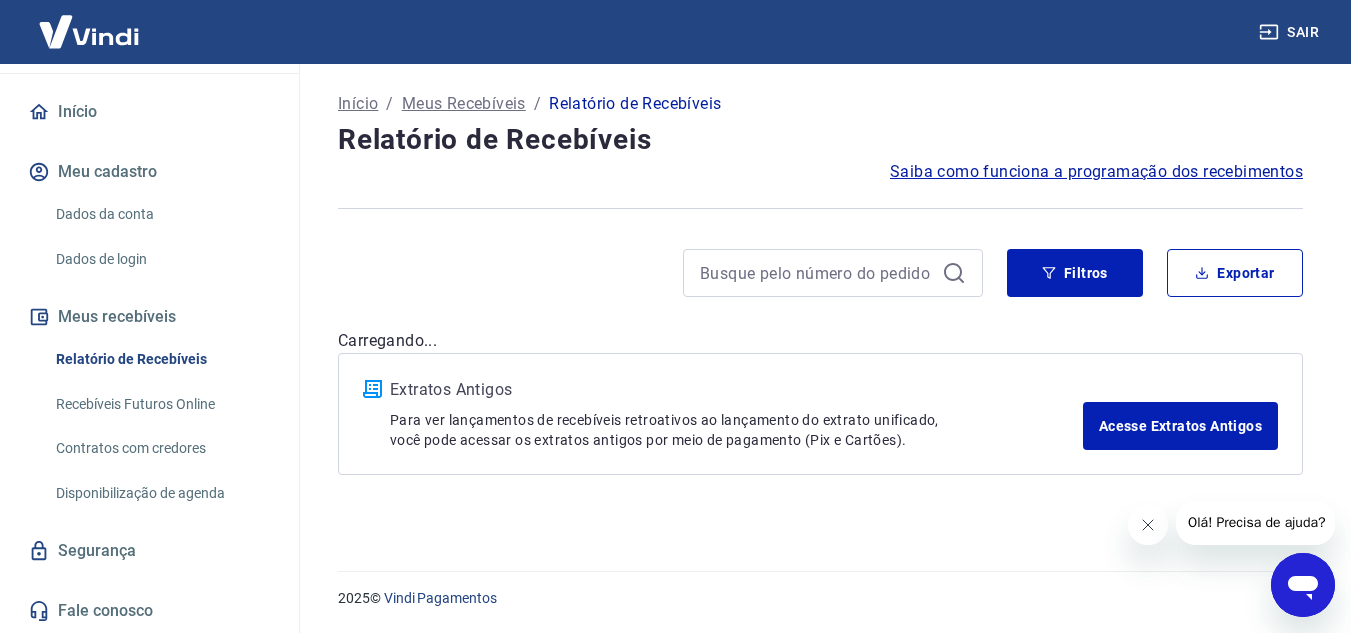 scroll, scrollTop: 0, scrollLeft: 0, axis: both 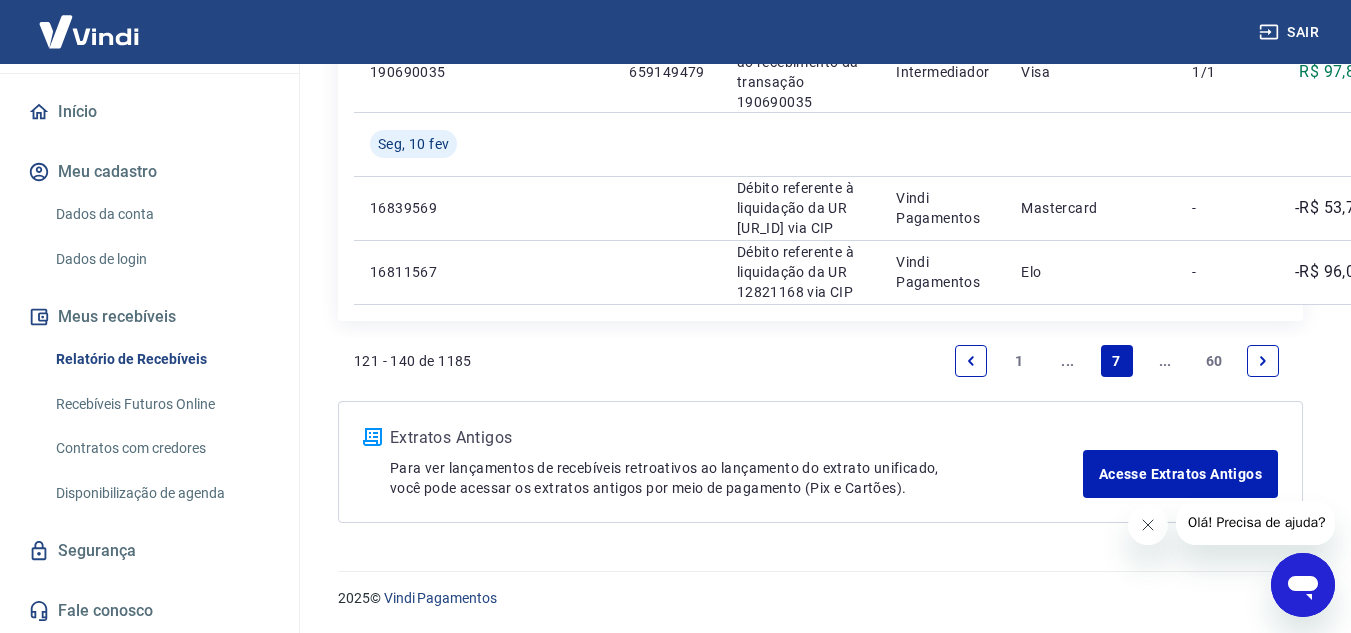 click 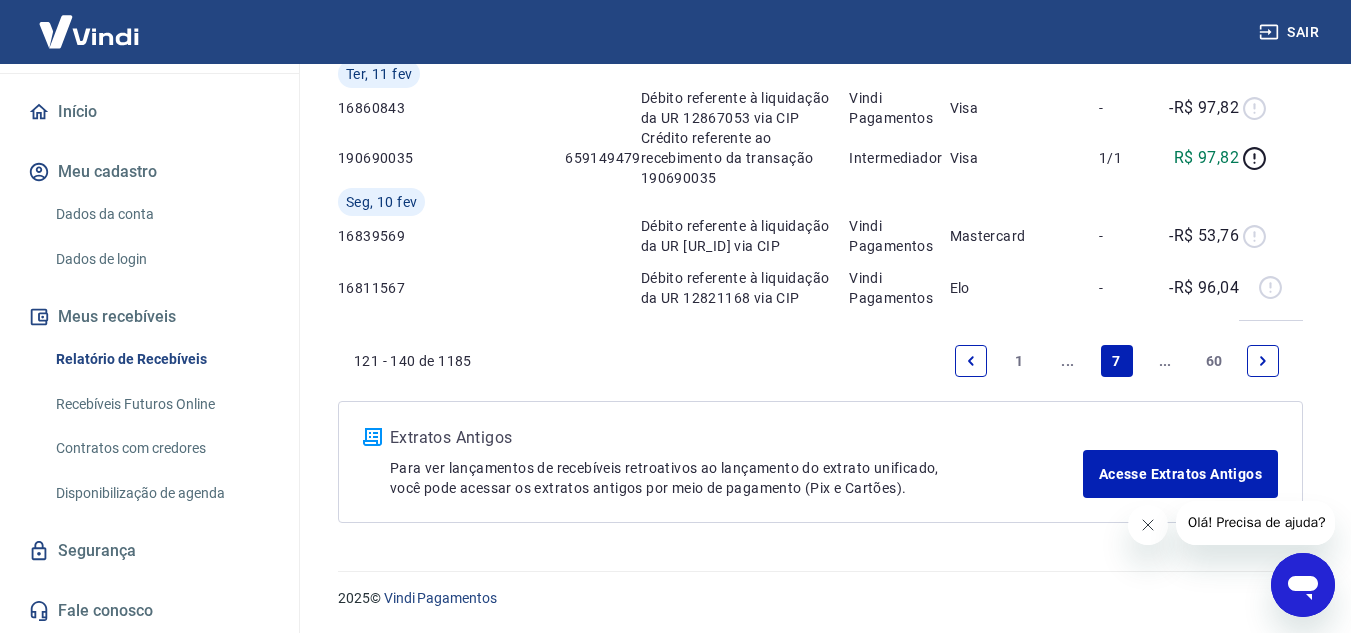 scroll, scrollTop: 0, scrollLeft: 0, axis: both 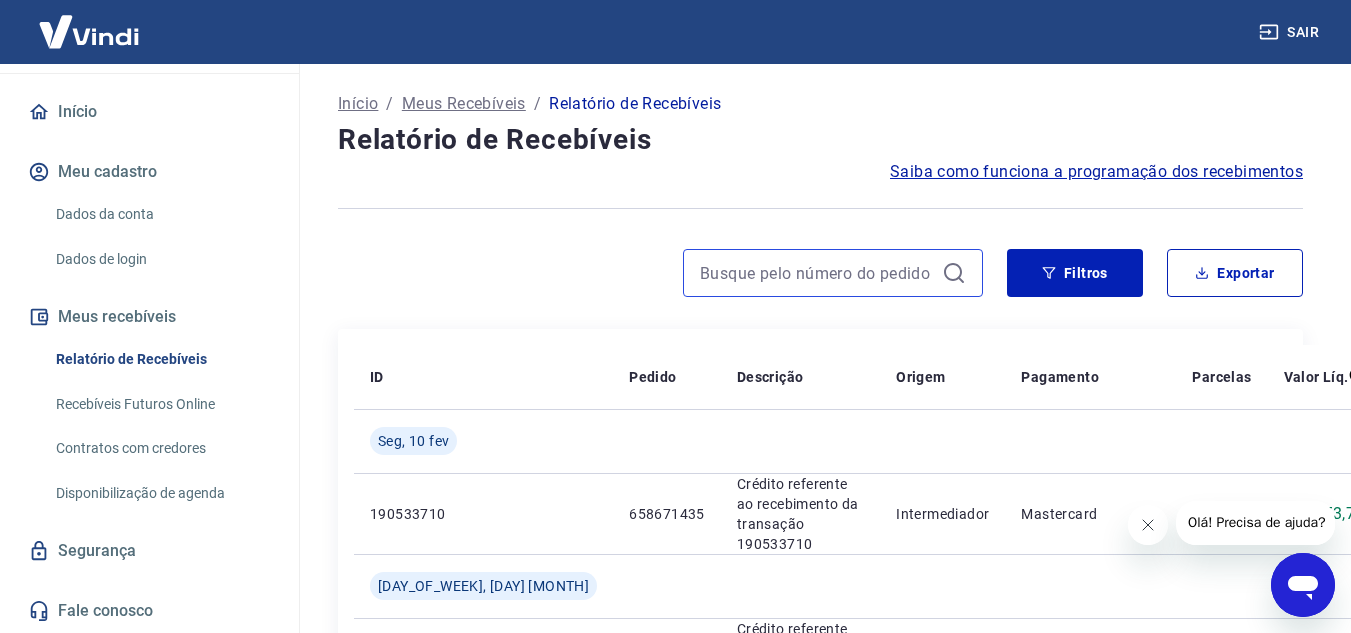 click at bounding box center [817, 273] 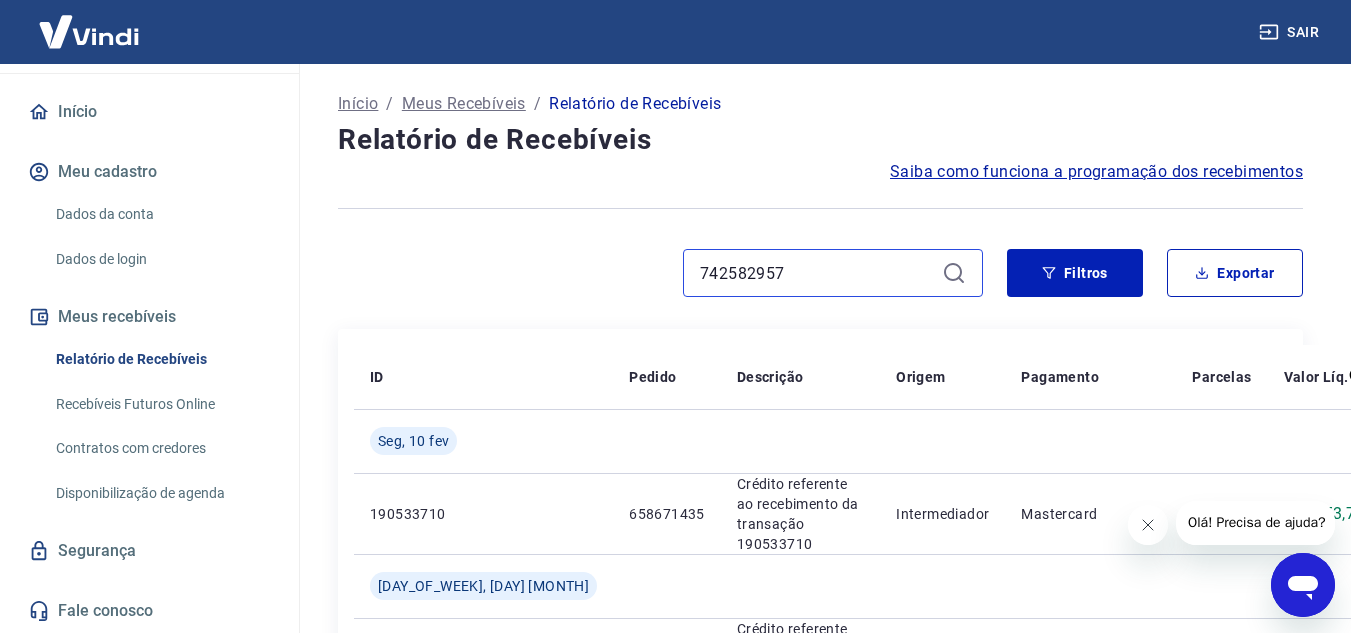 click on "742582957" at bounding box center [817, 273] 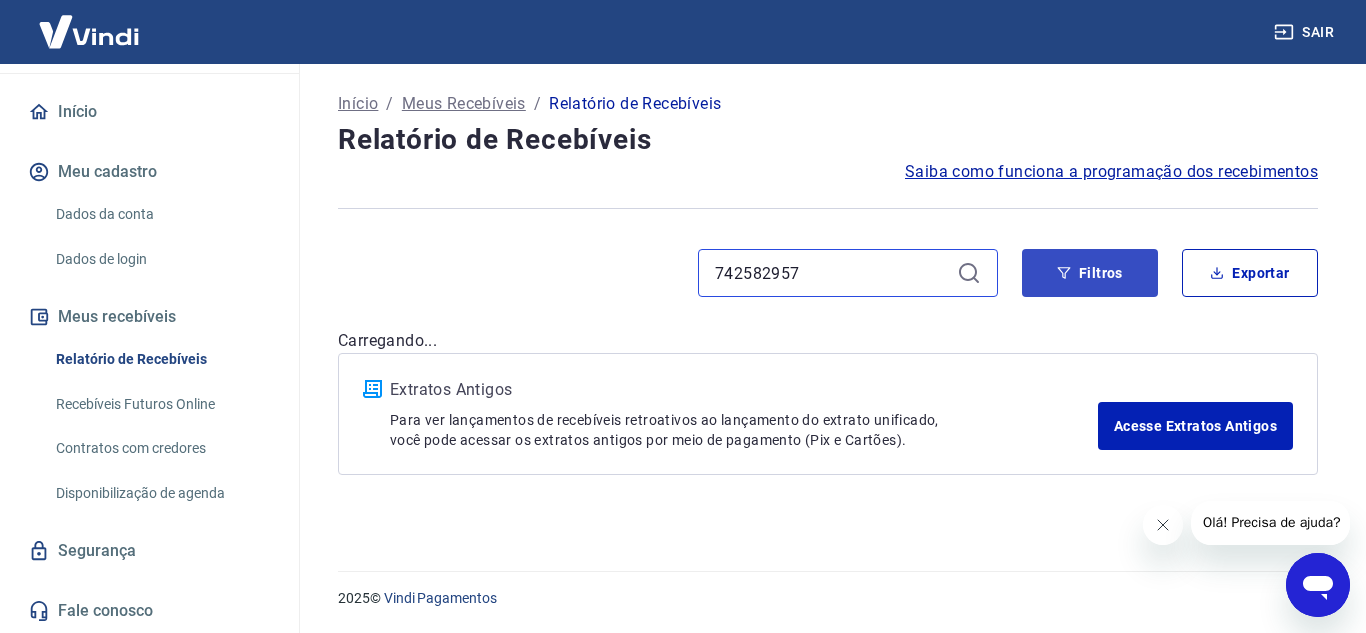 type on "742582957" 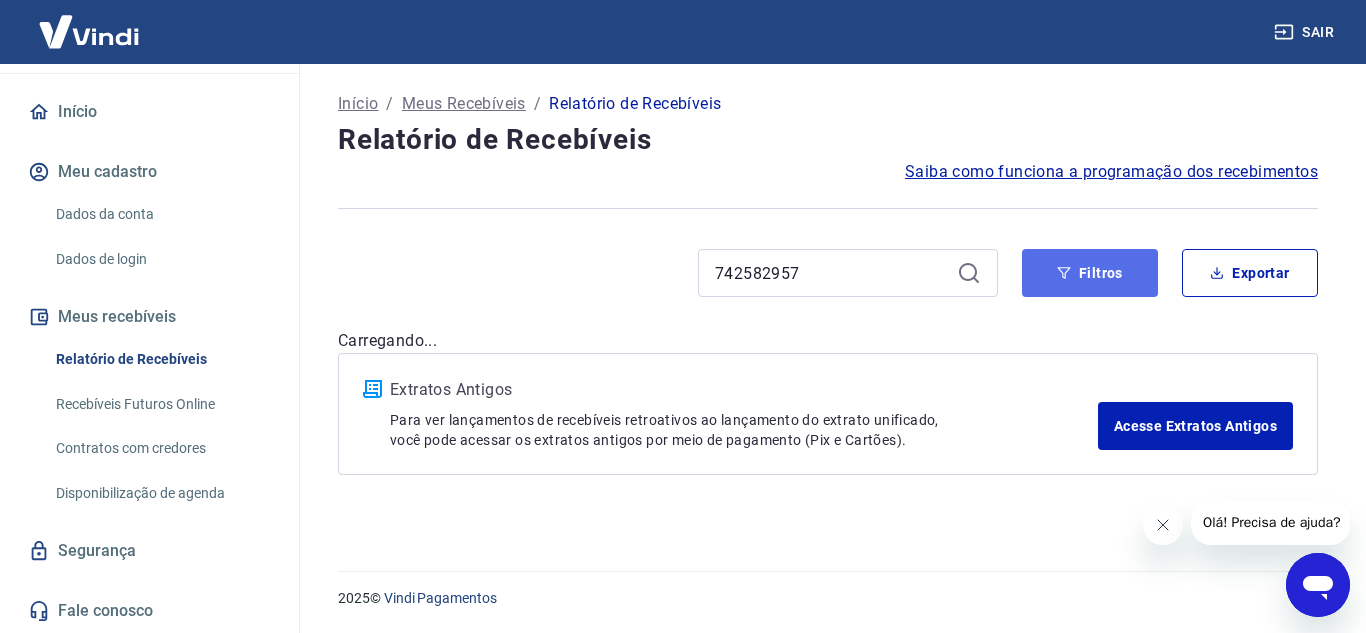 click on "Filtros" at bounding box center [1090, 273] 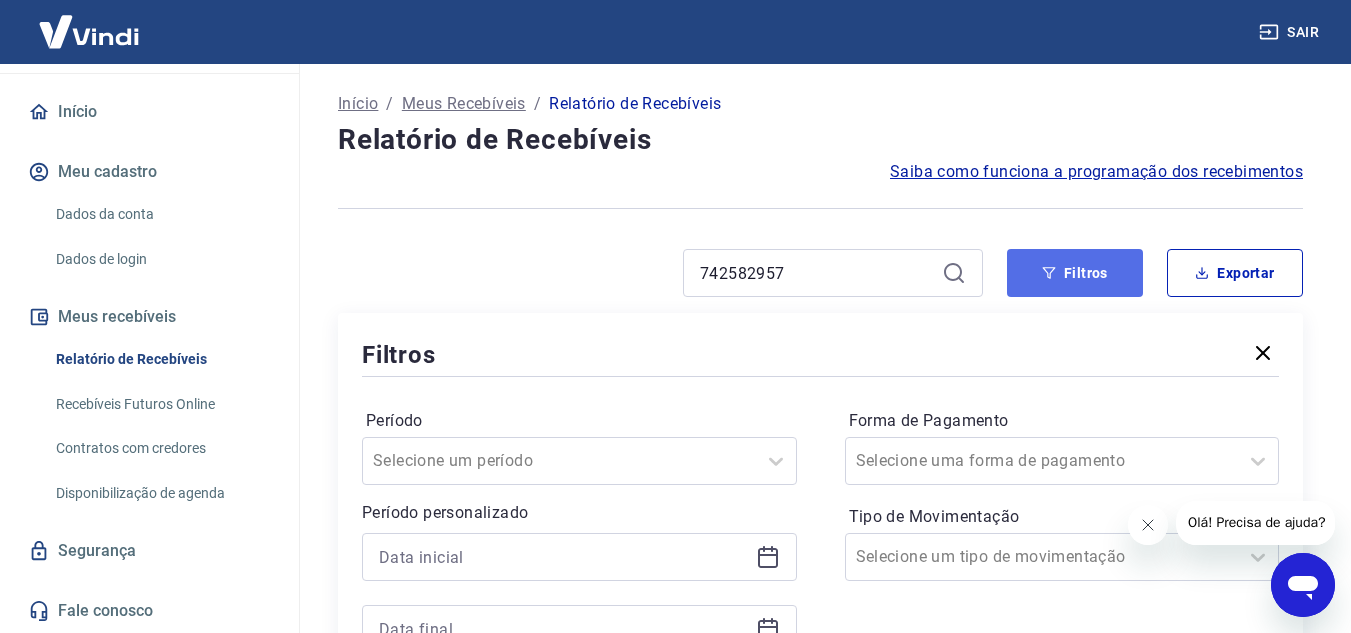 click on "Filtros" at bounding box center (1075, 273) 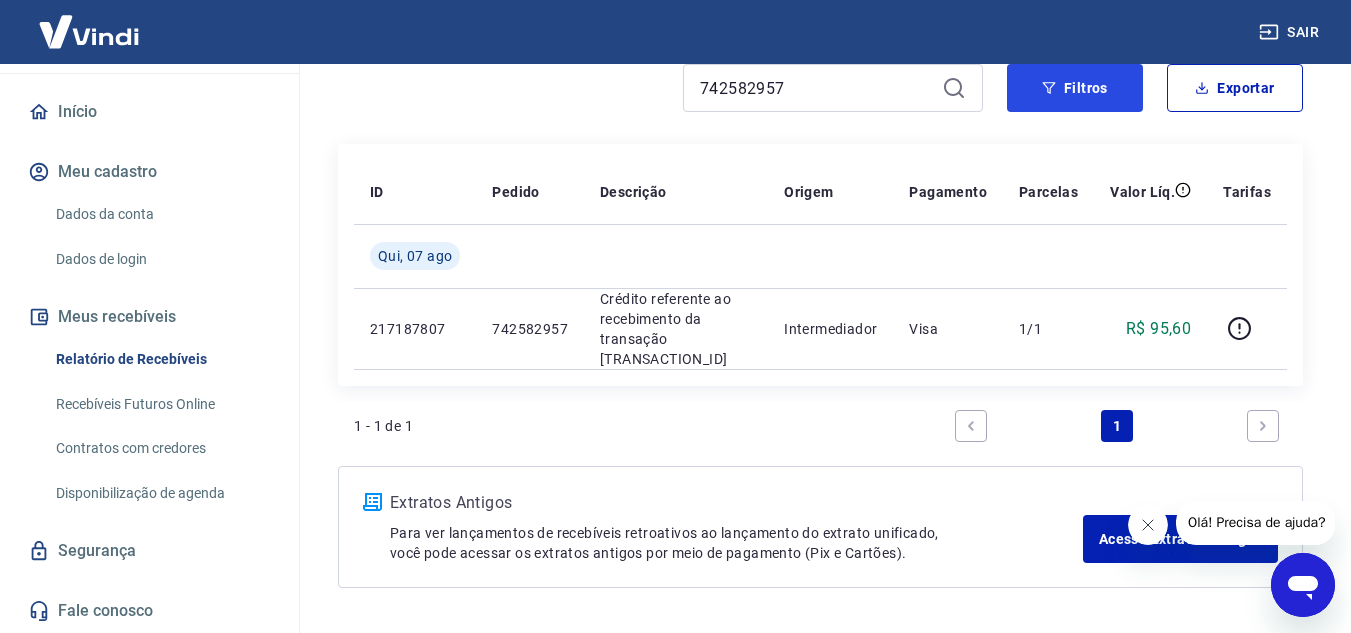 scroll, scrollTop: 188, scrollLeft: 0, axis: vertical 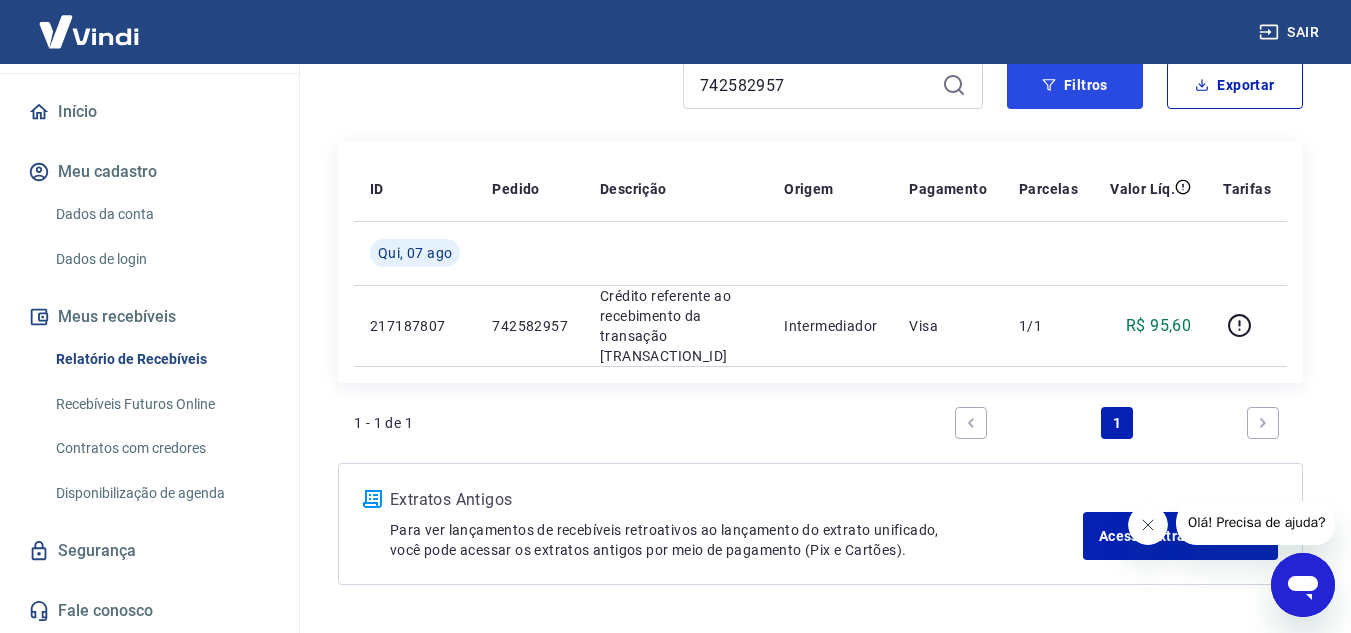 type 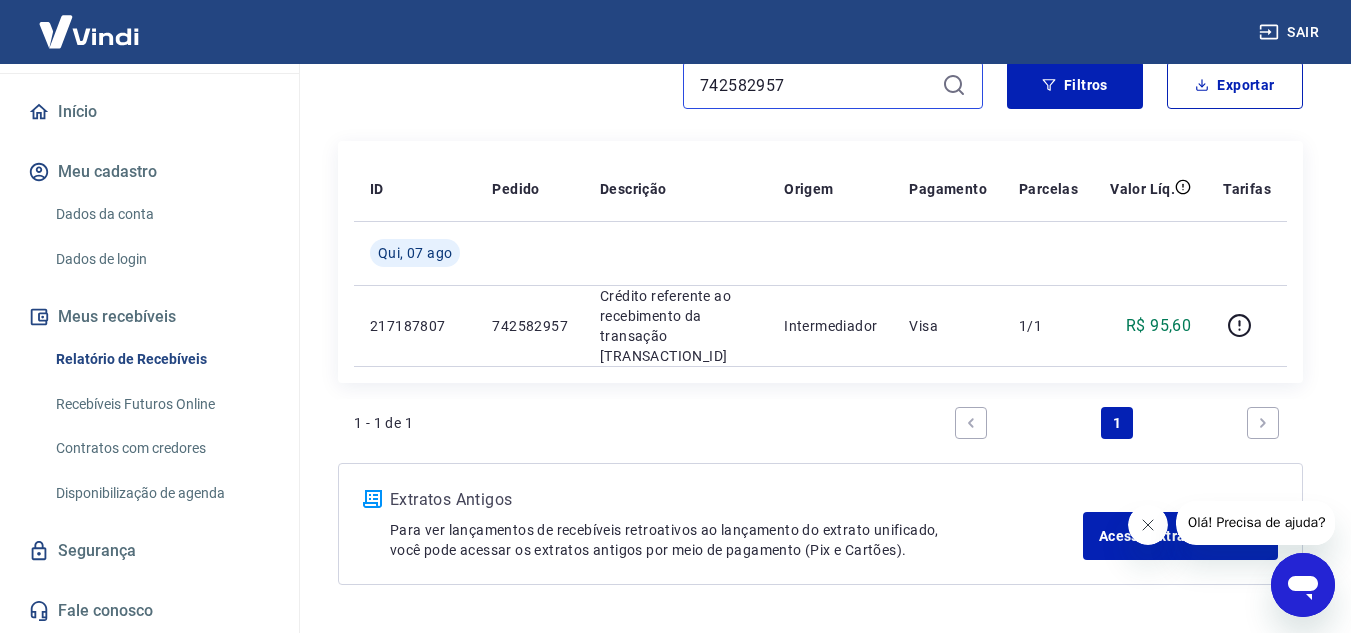 drag, startPoint x: 784, startPoint y: 83, endPoint x: 668, endPoint y: 62, distance: 117.88554 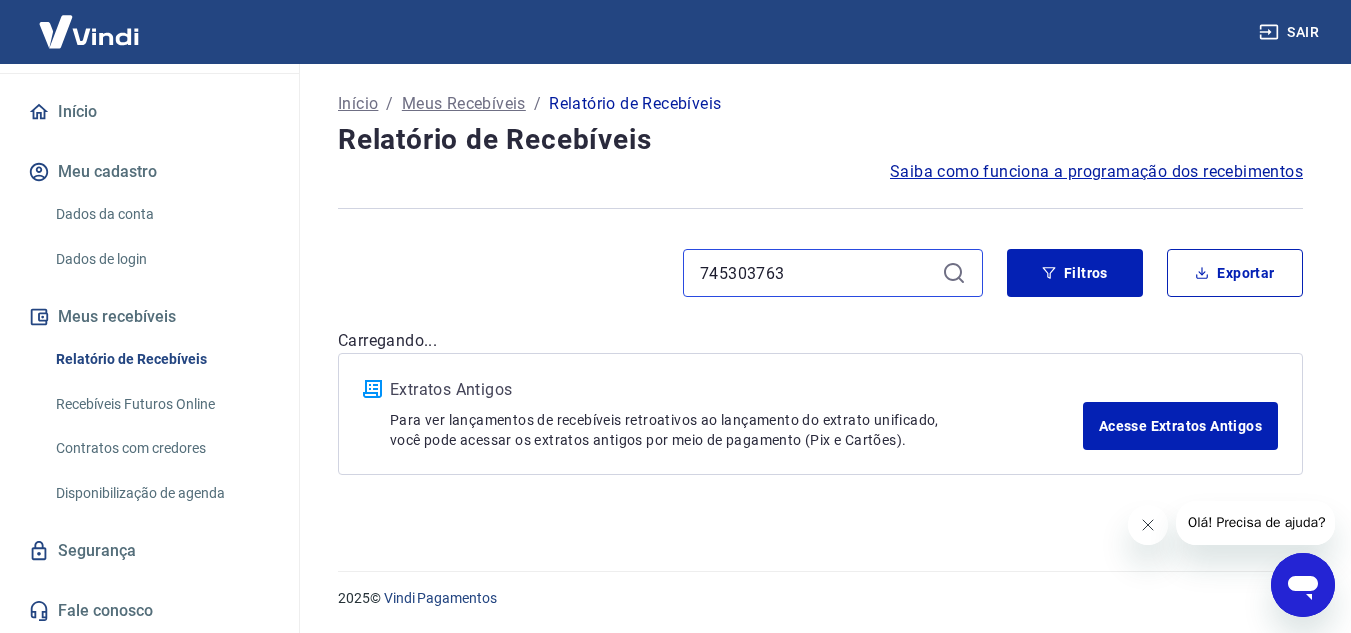 scroll, scrollTop: 0, scrollLeft: 0, axis: both 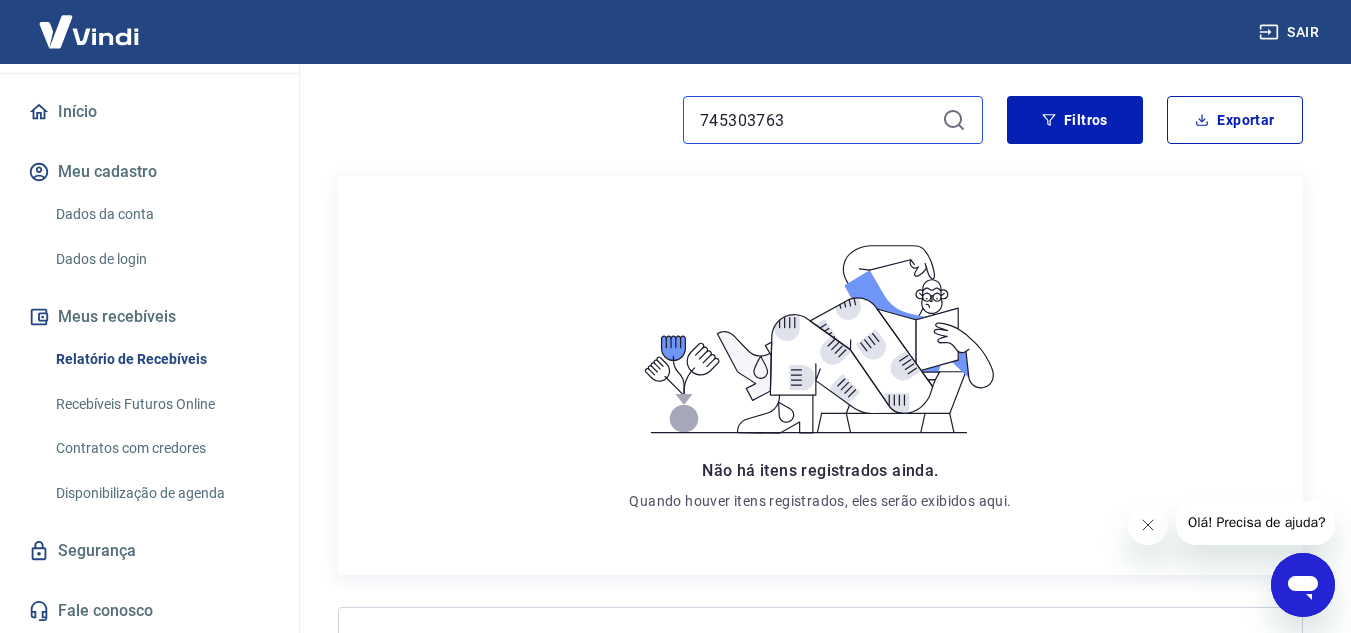 type on "745303763" 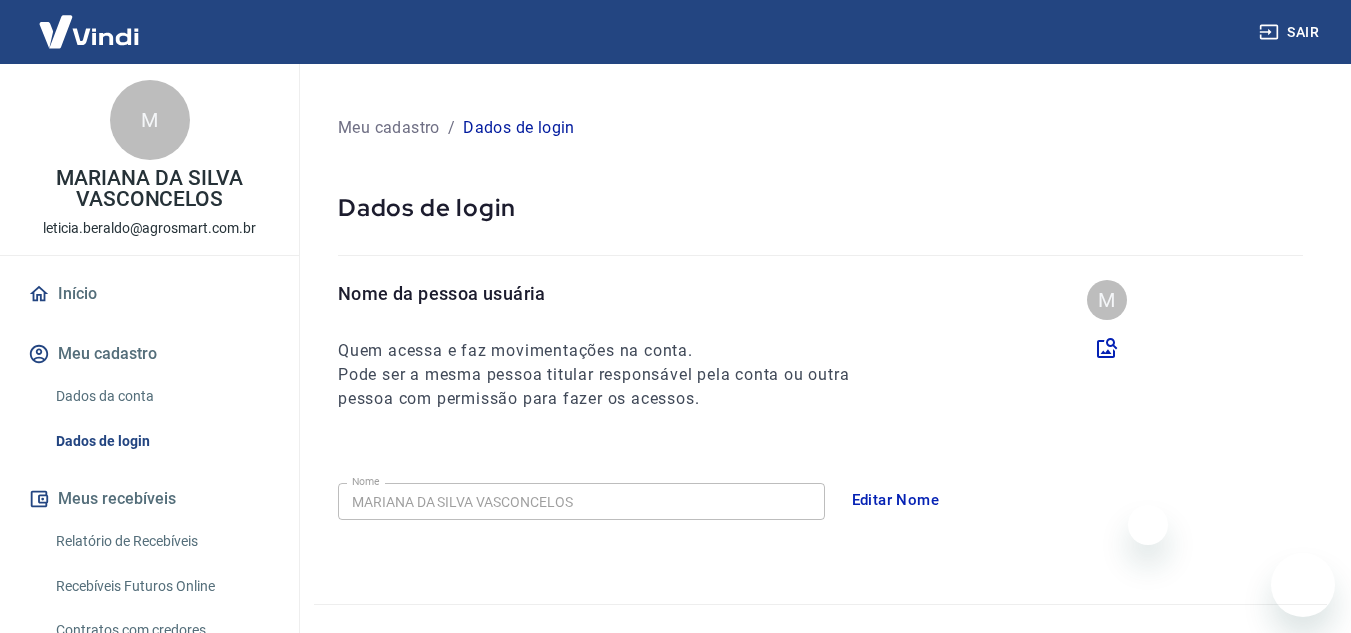 scroll, scrollTop: 0, scrollLeft: 0, axis: both 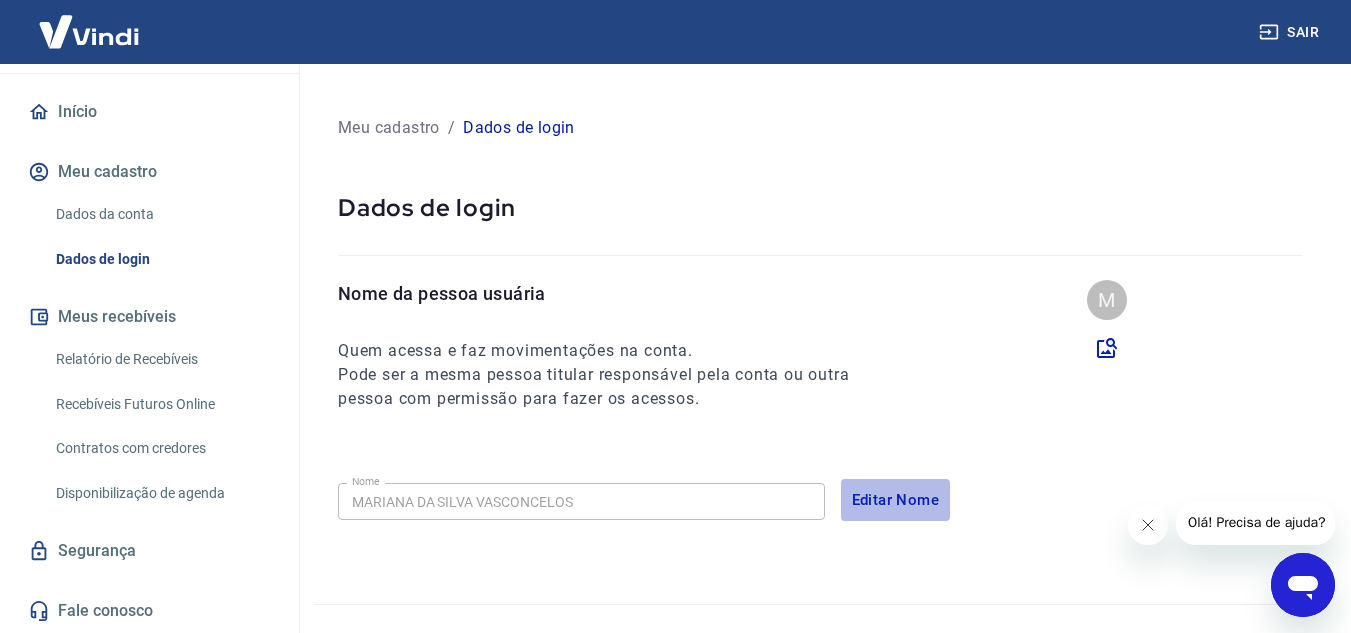 click on "Editar Nome" at bounding box center (896, 500) 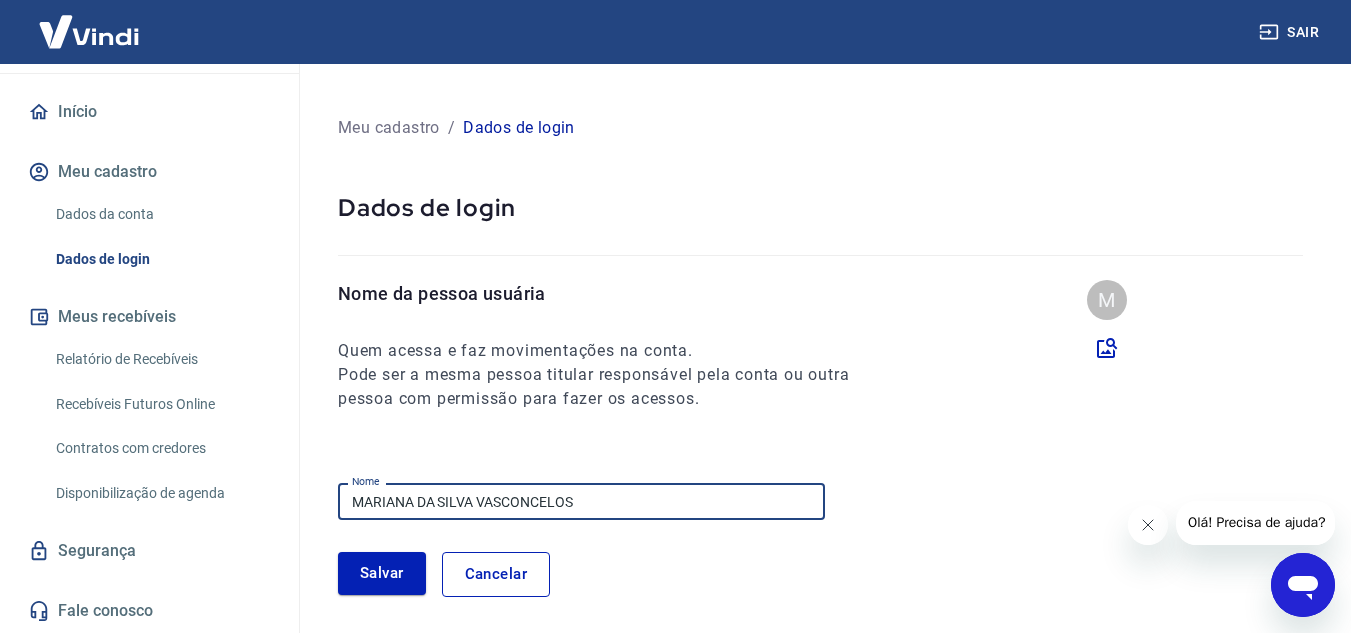 drag, startPoint x: 594, startPoint y: 503, endPoint x: 272, endPoint y: 430, distance: 330.17117 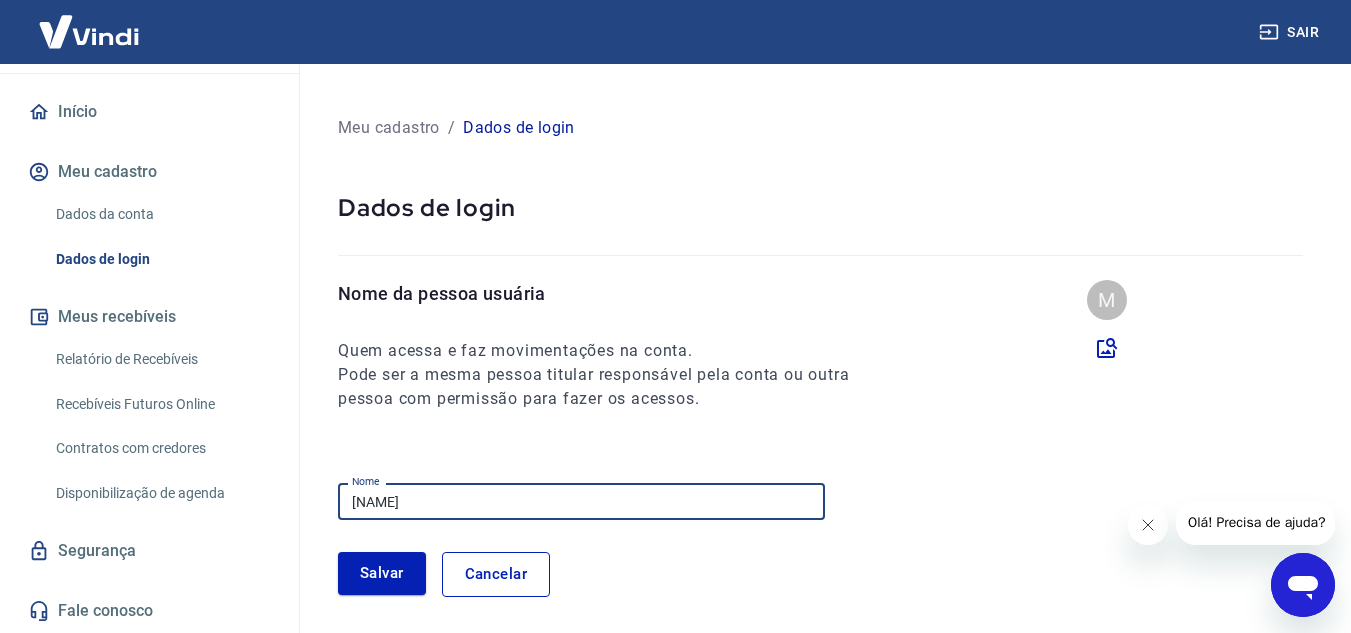 type on "Luce Lintz" 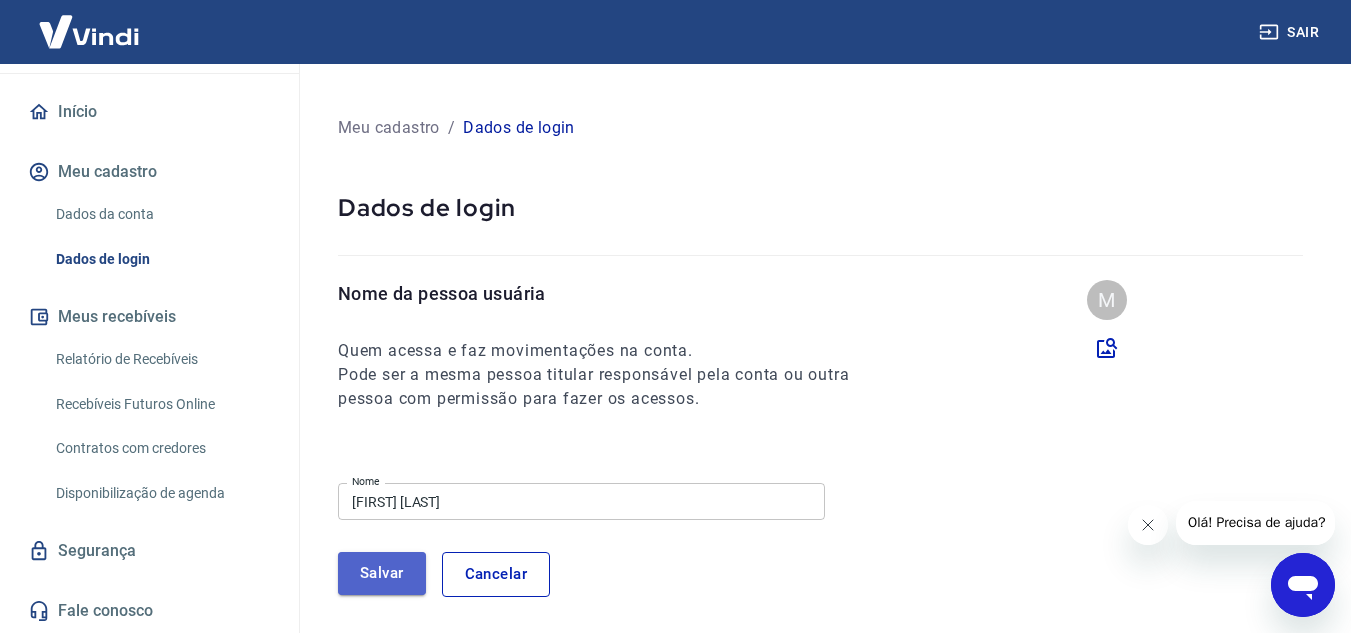 click on "Salvar" at bounding box center (382, 573) 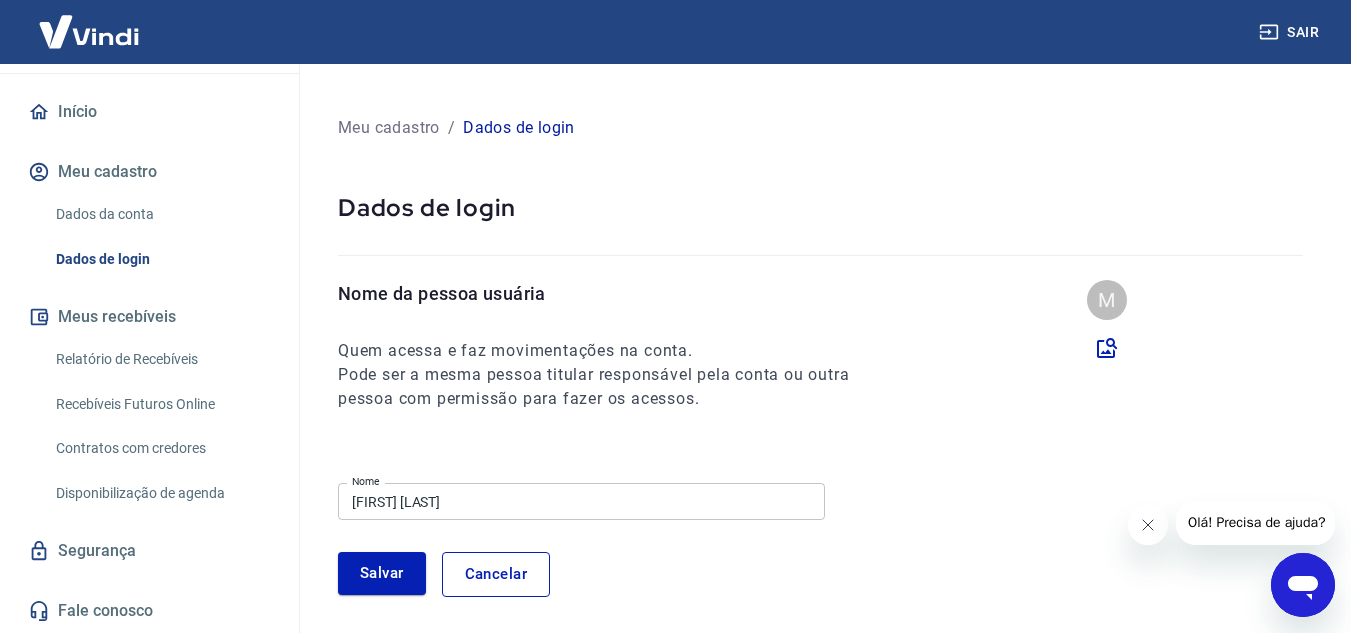 scroll, scrollTop: 161, scrollLeft: 0, axis: vertical 